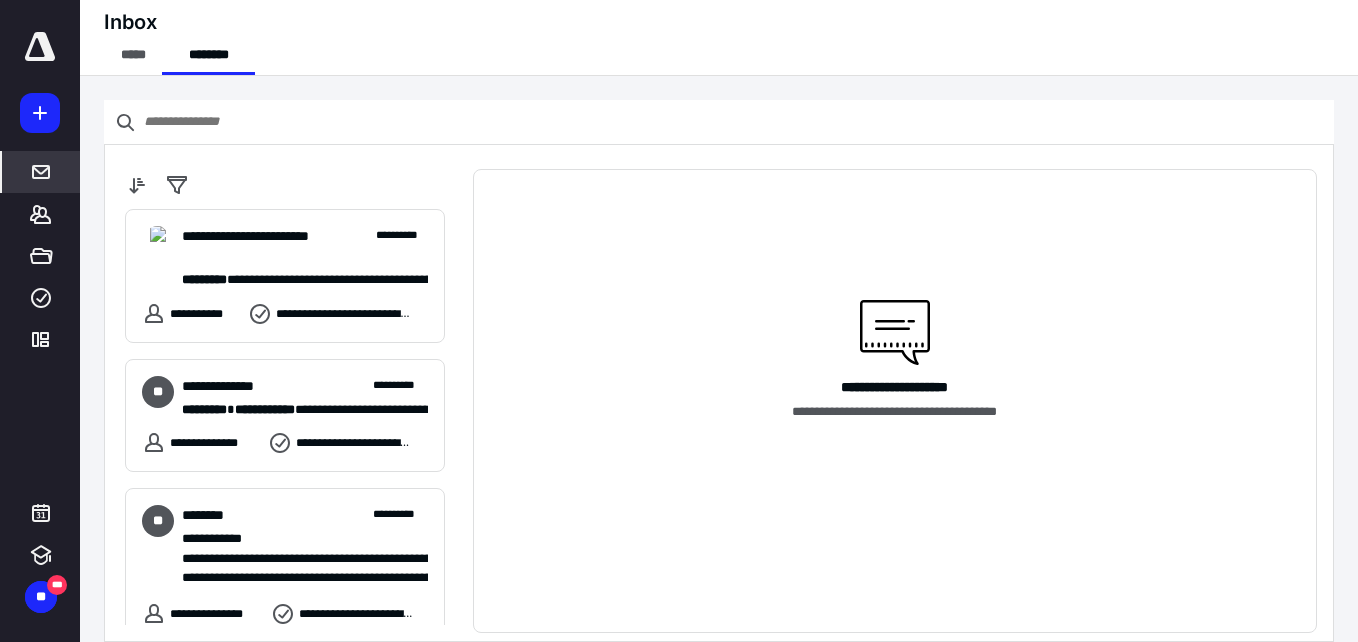 scroll, scrollTop: 0, scrollLeft: 0, axis: both 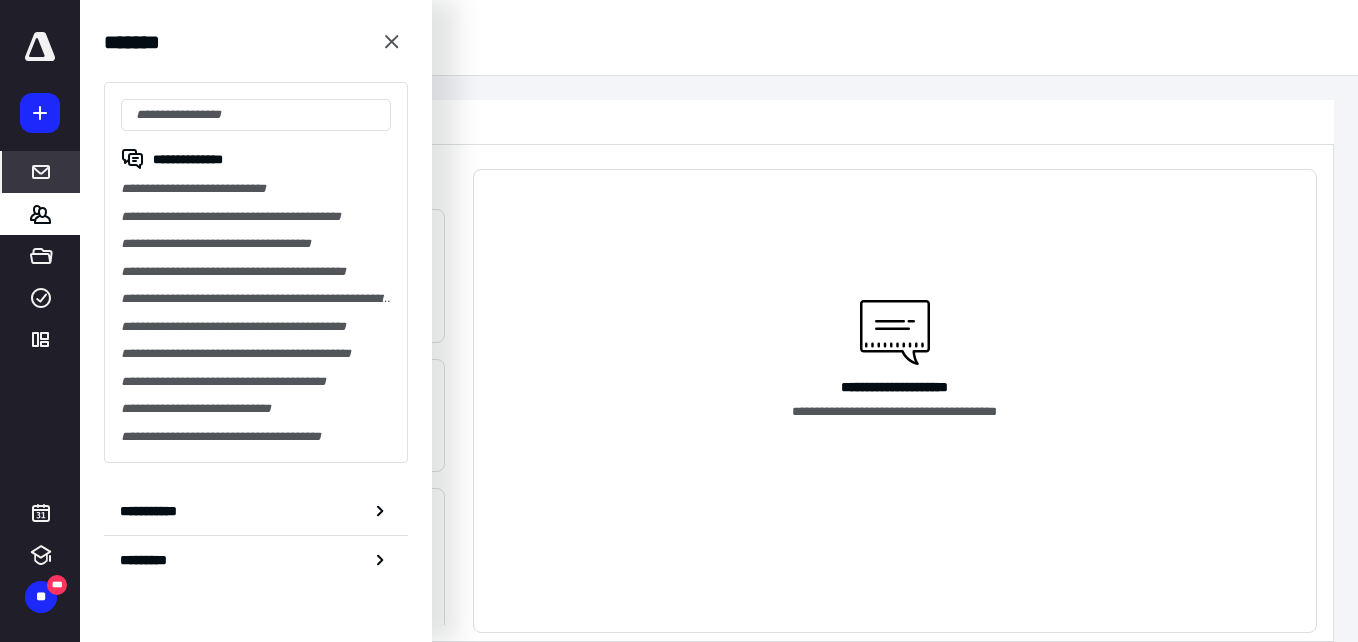 click on "**********" at bounding box center (256, 437) 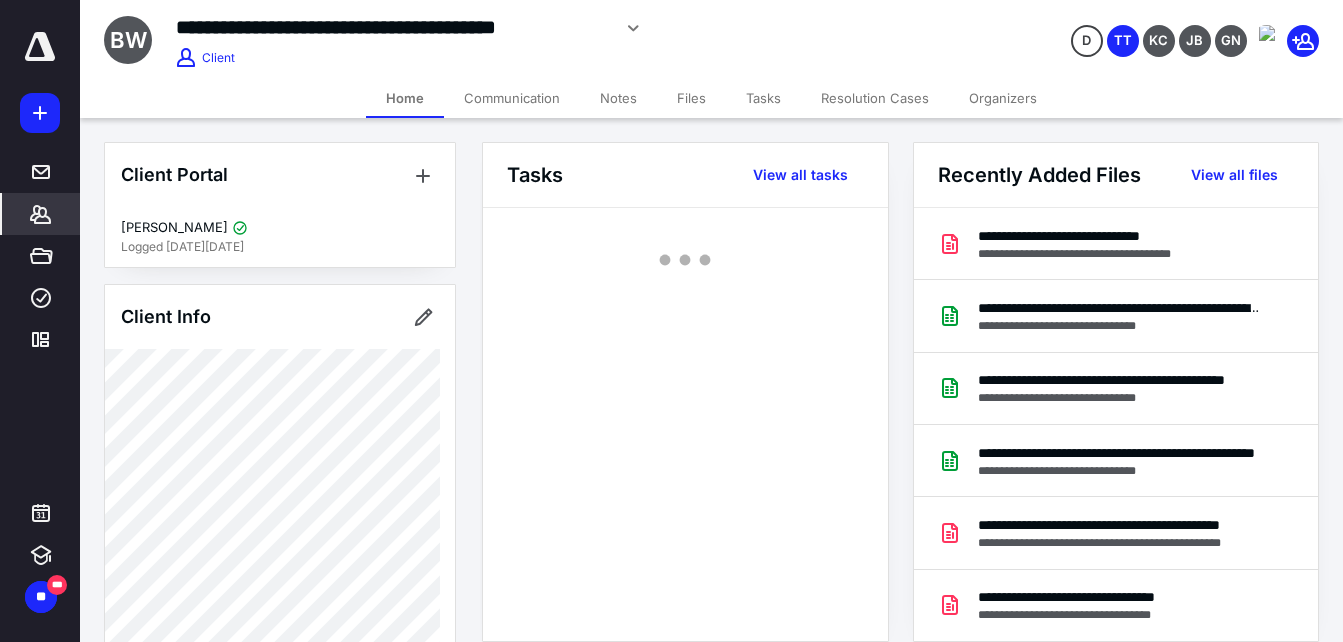 click on "Files" at bounding box center [691, 98] 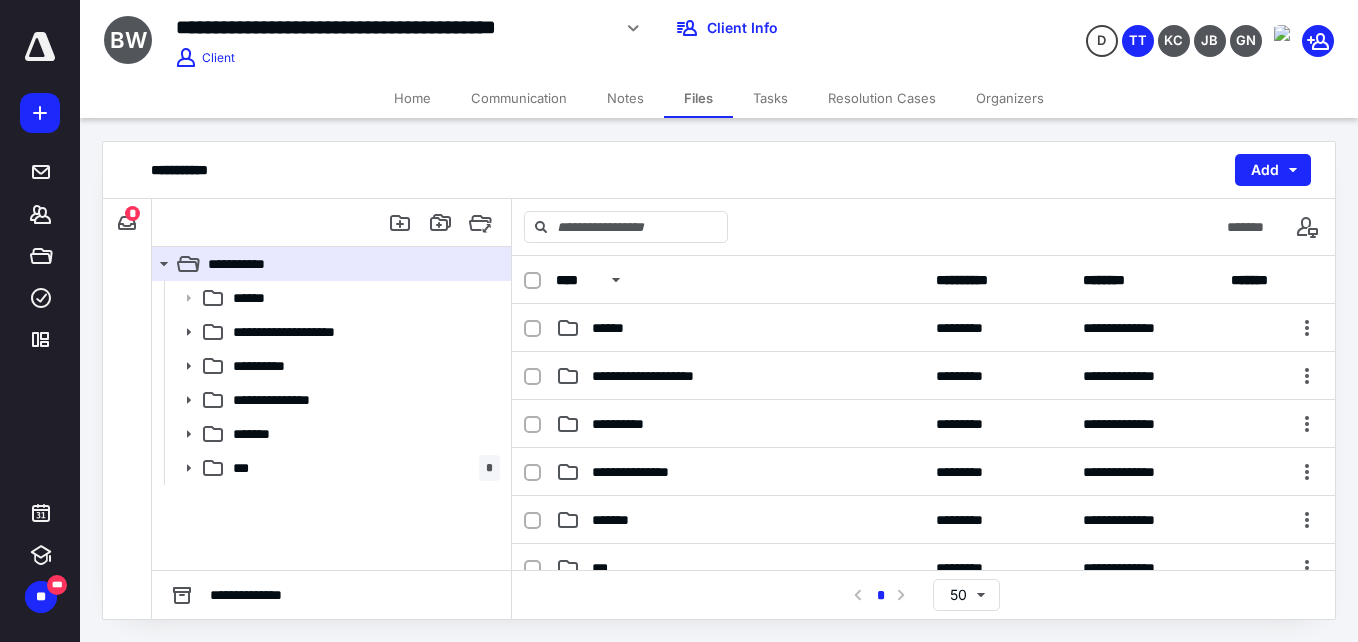 click on "**********" at bounding box center [127, 223] 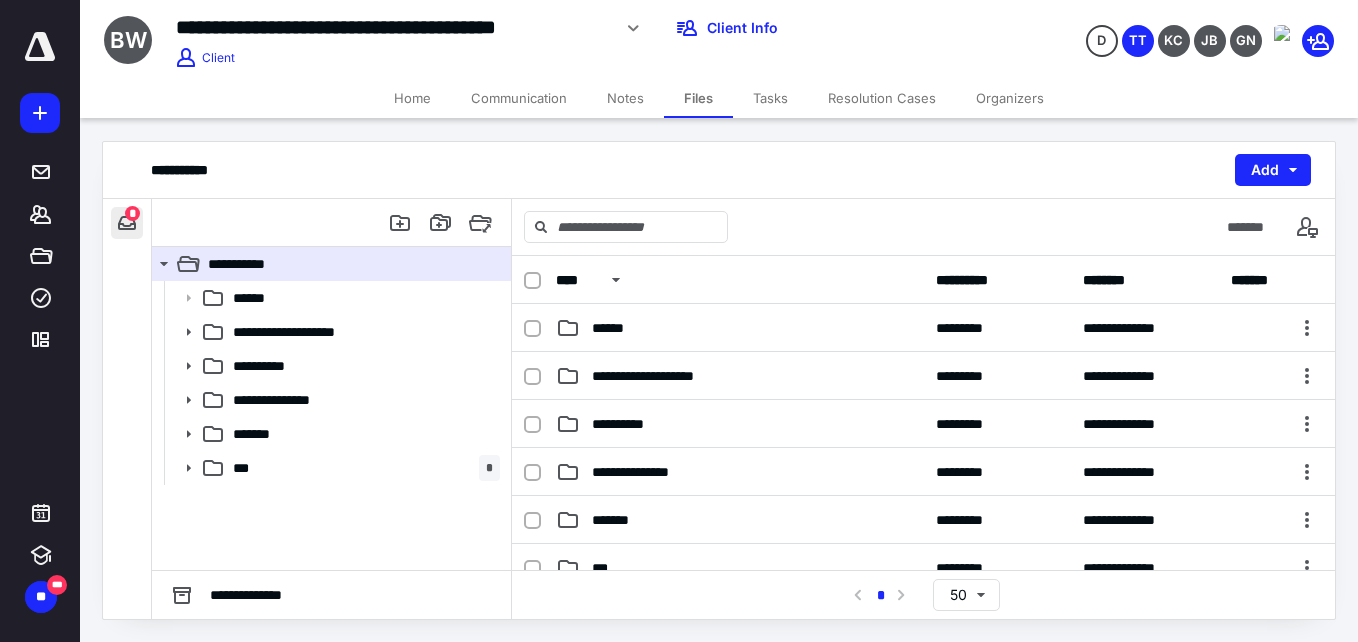 click at bounding box center [127, 223] 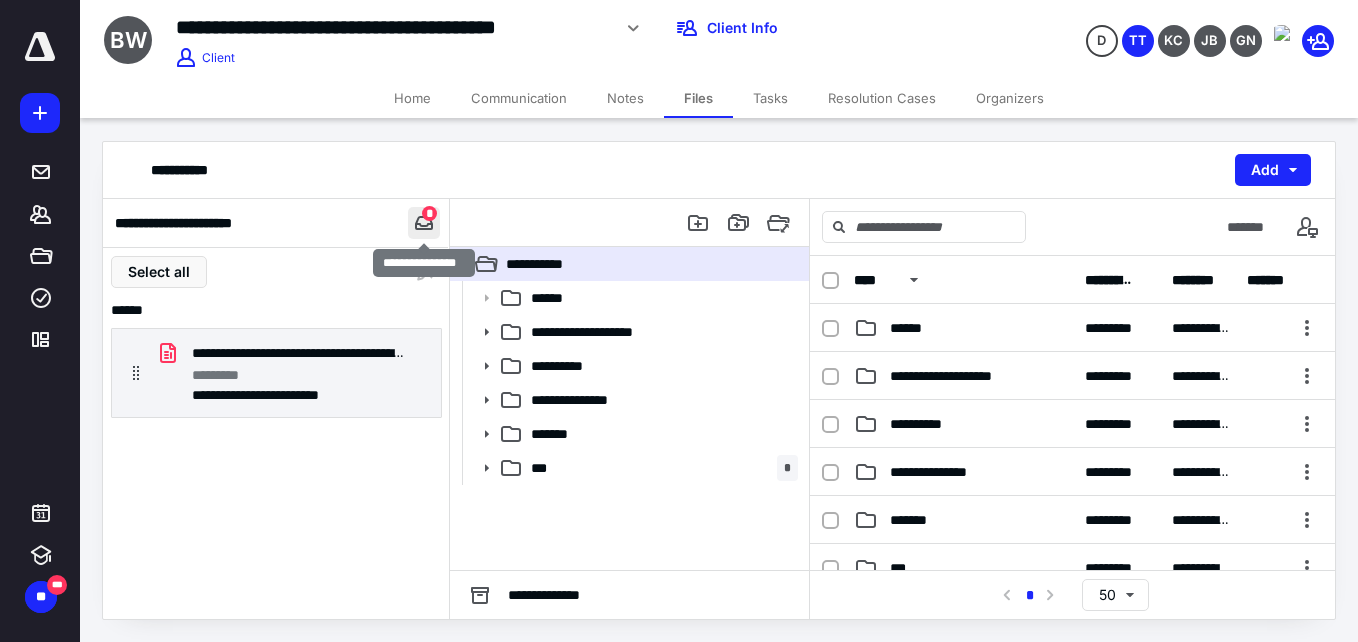 click at bounding box center (424, 223) 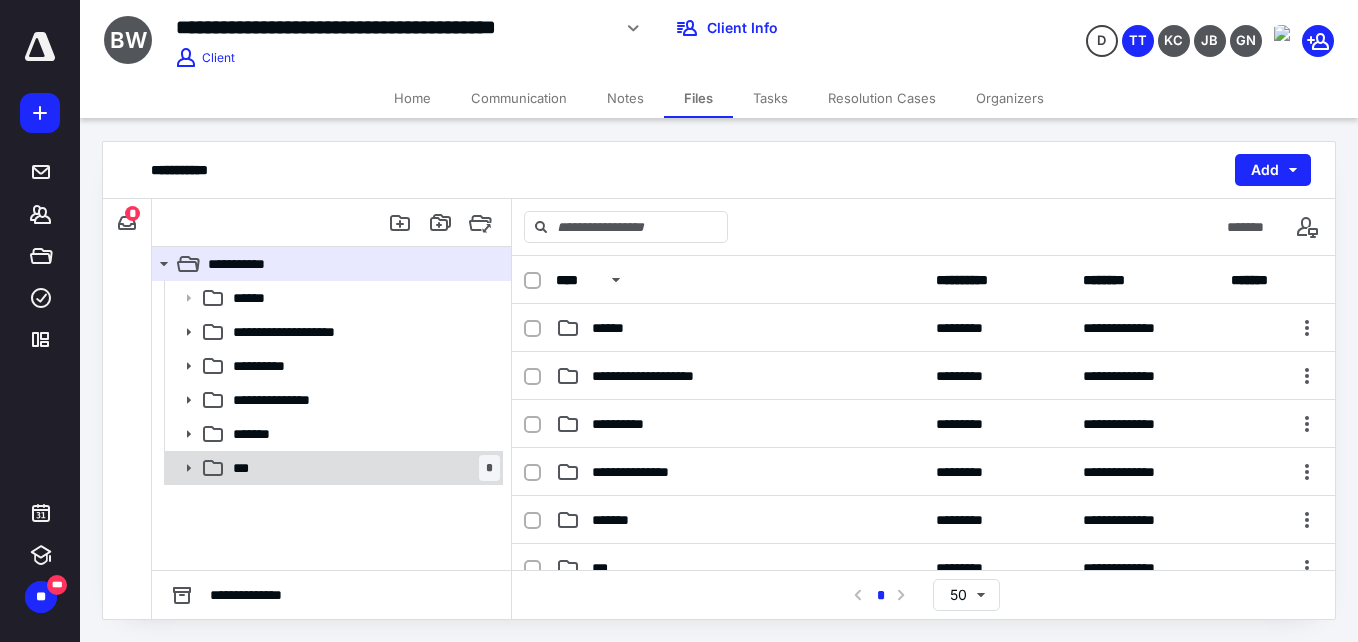 click on "*** *" at bounding box center [362, 468] 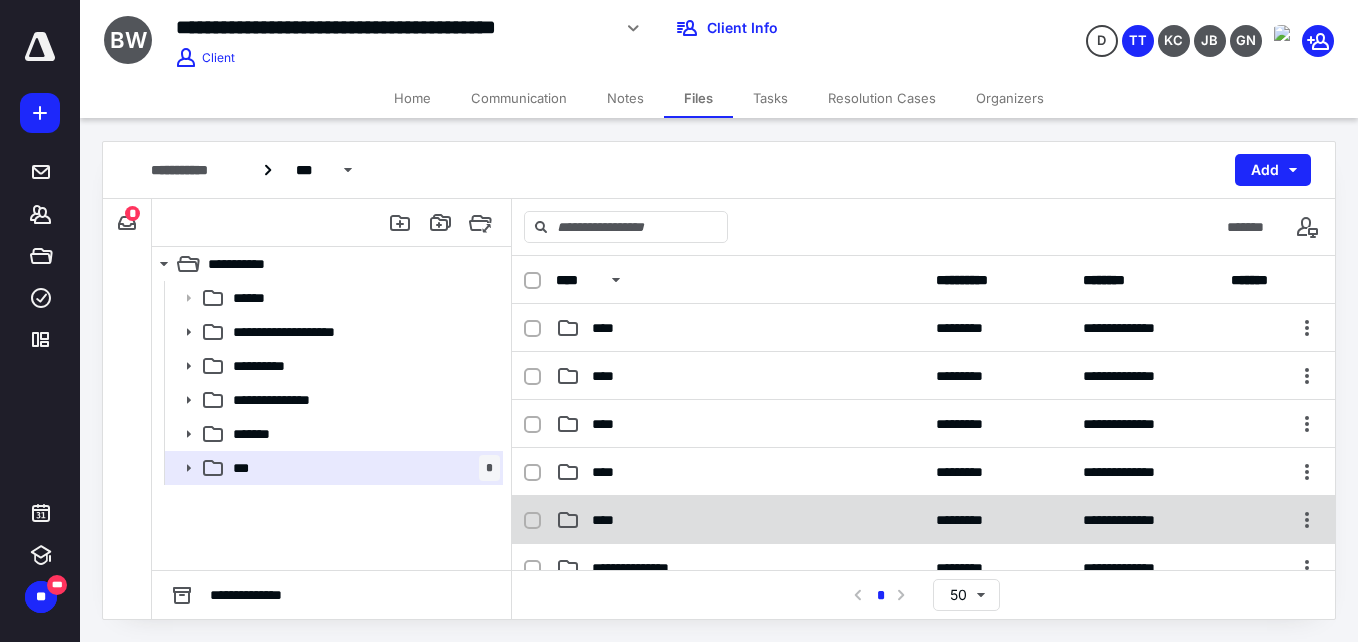 click on "****" at bounding box center (740, 520) 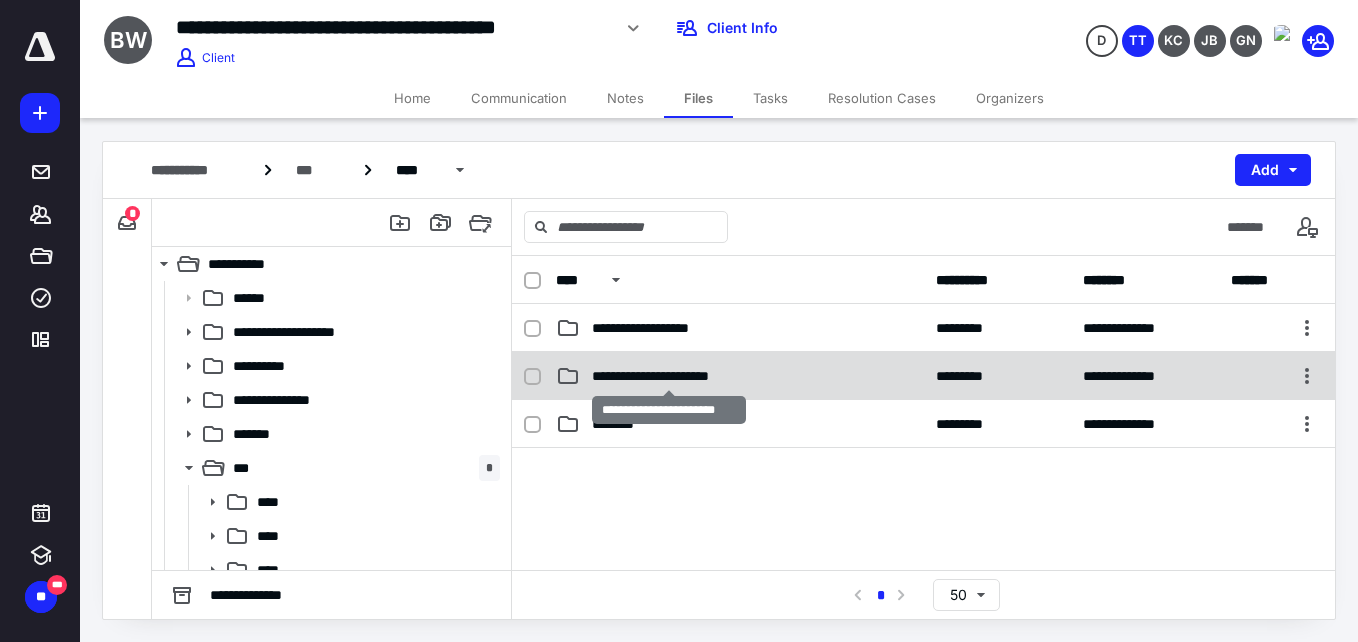 click on "**********" at bounding box center (669, 376) 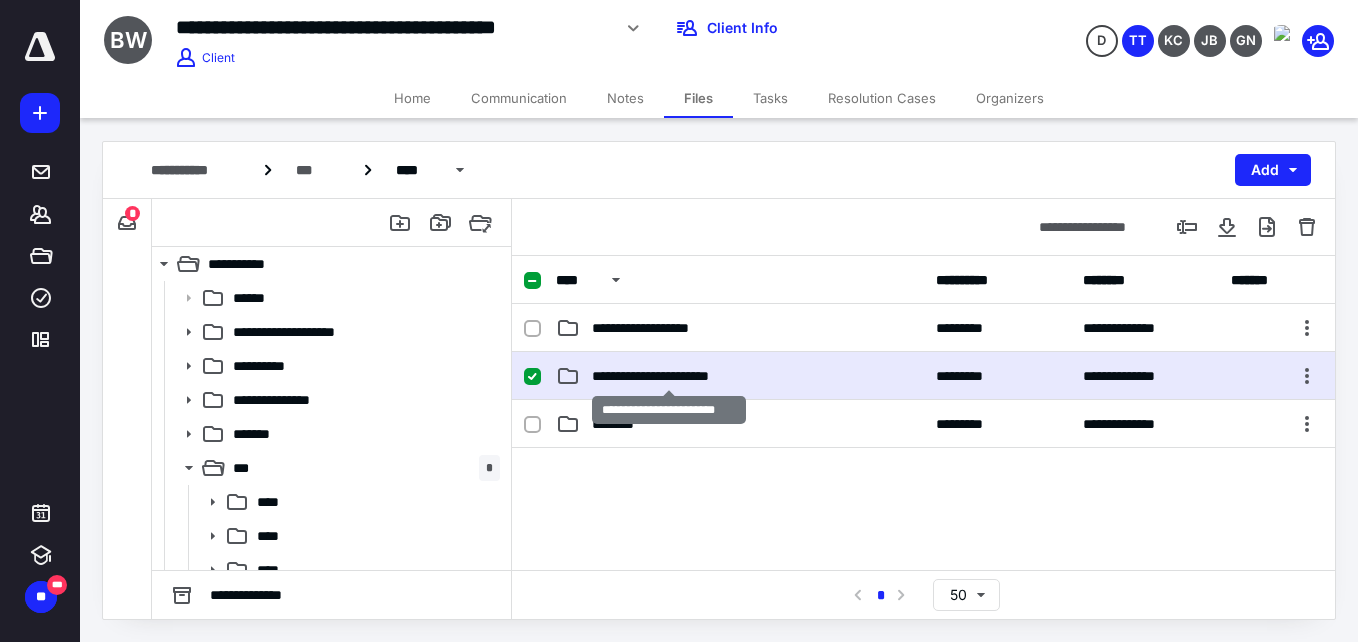 click on "**********" at bounding box center [669, 376] 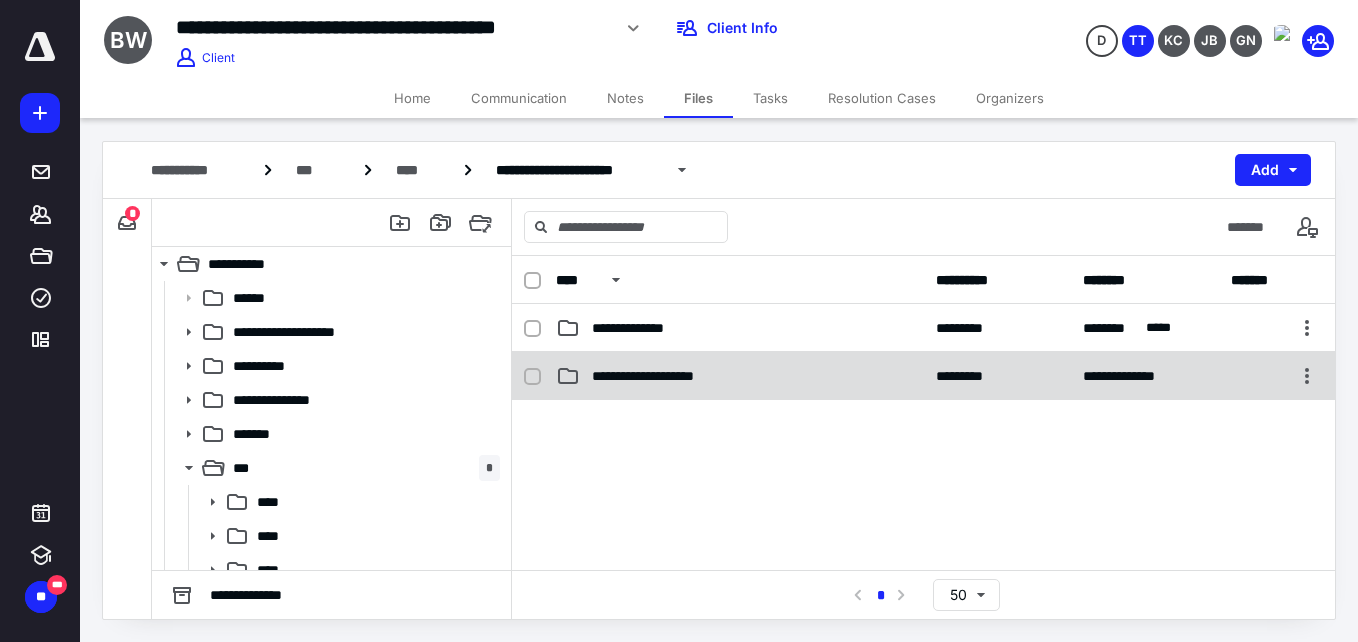 click on "**********" at bounding box center [740, 376] 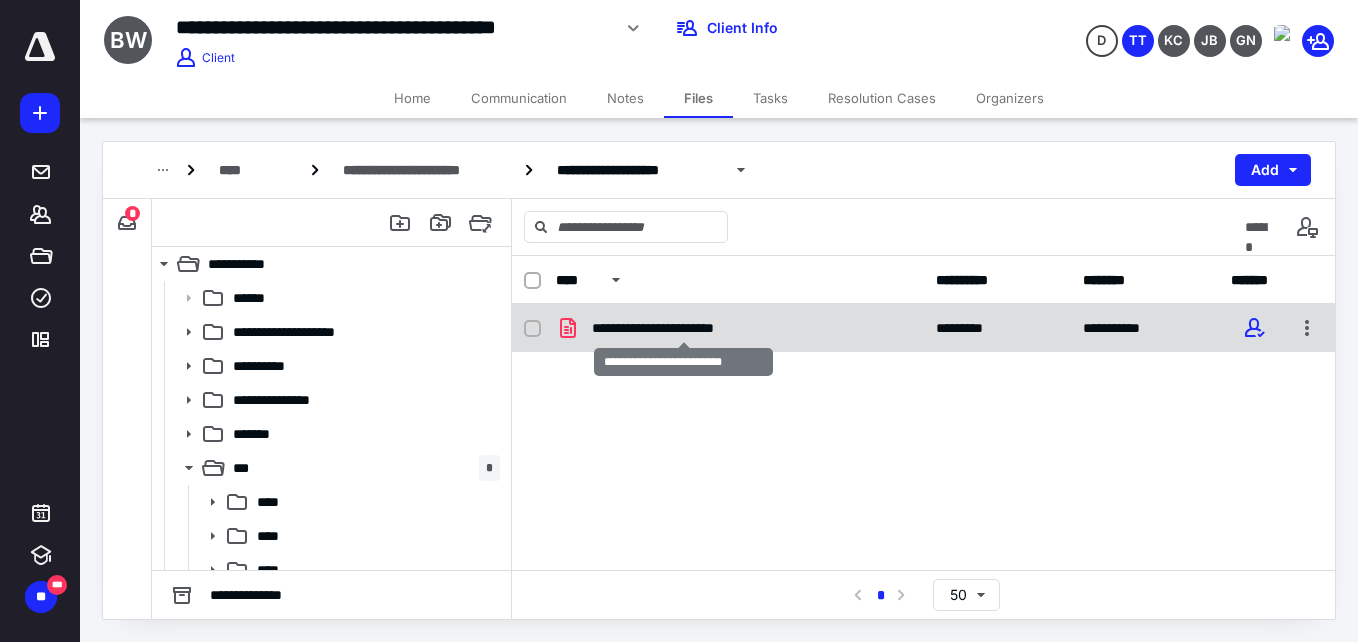 click on "**********" at bounding box center [684, 328] 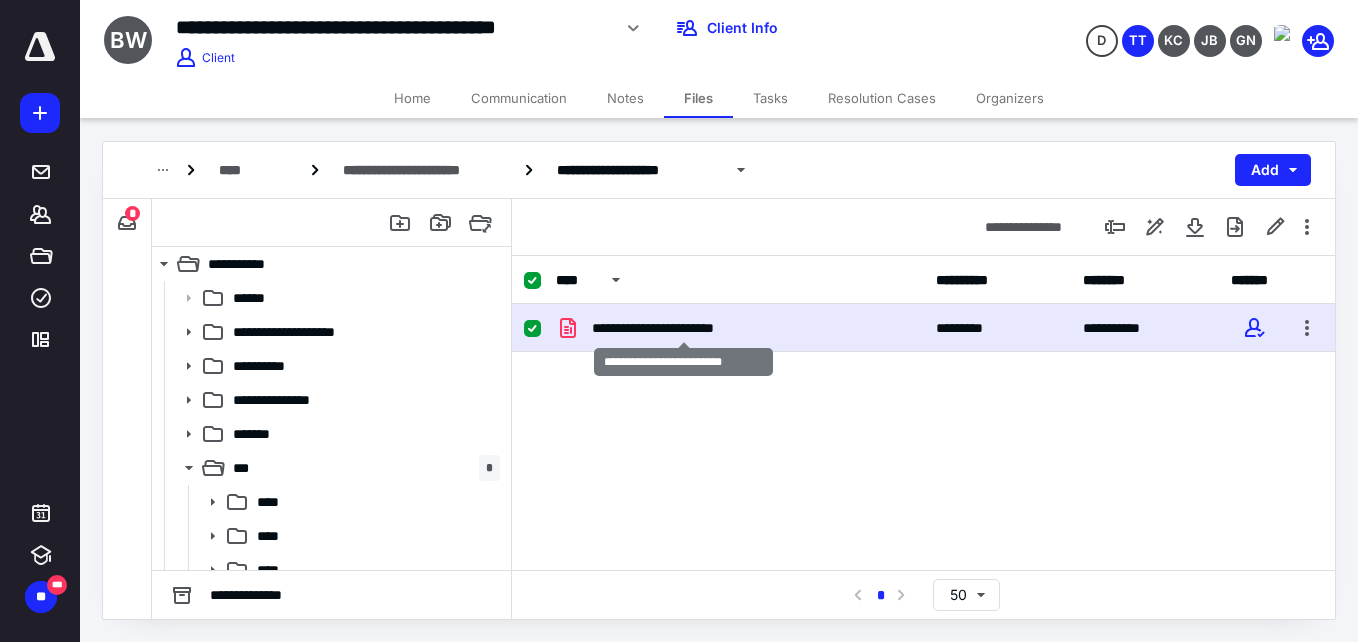 click on "**********" at bounding box center [684, 328] 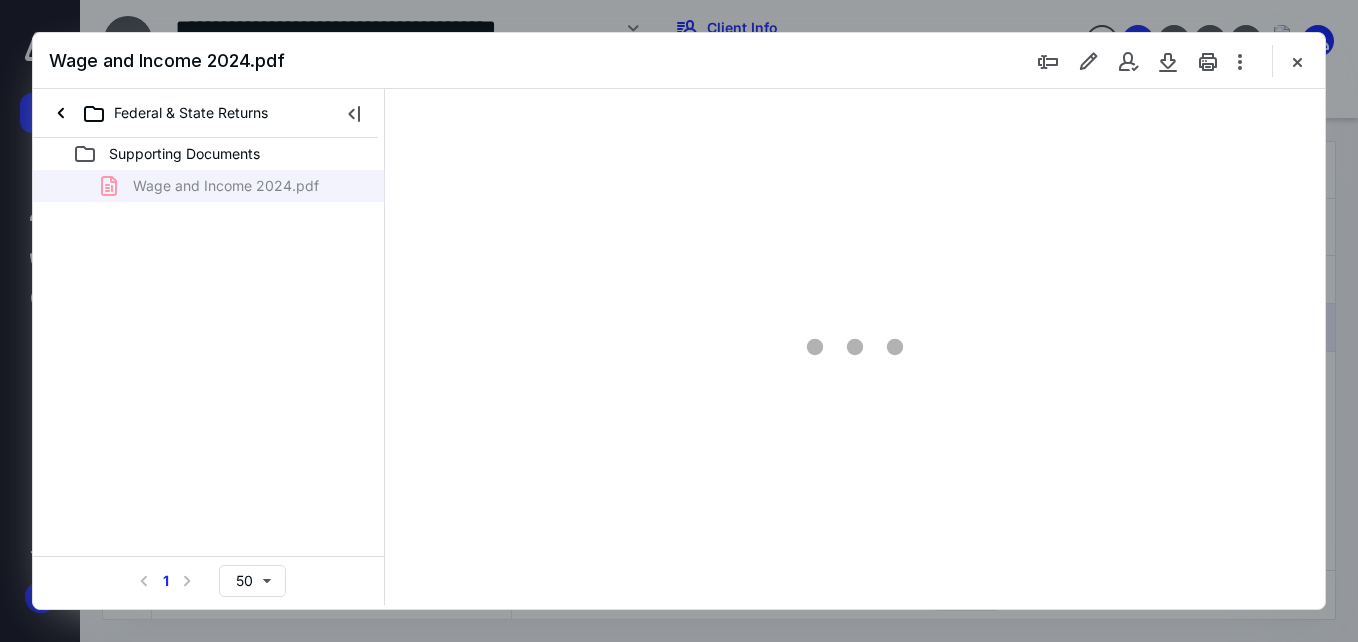 scroll, scrollTop: 0, scrollLeft: 0, axis: both 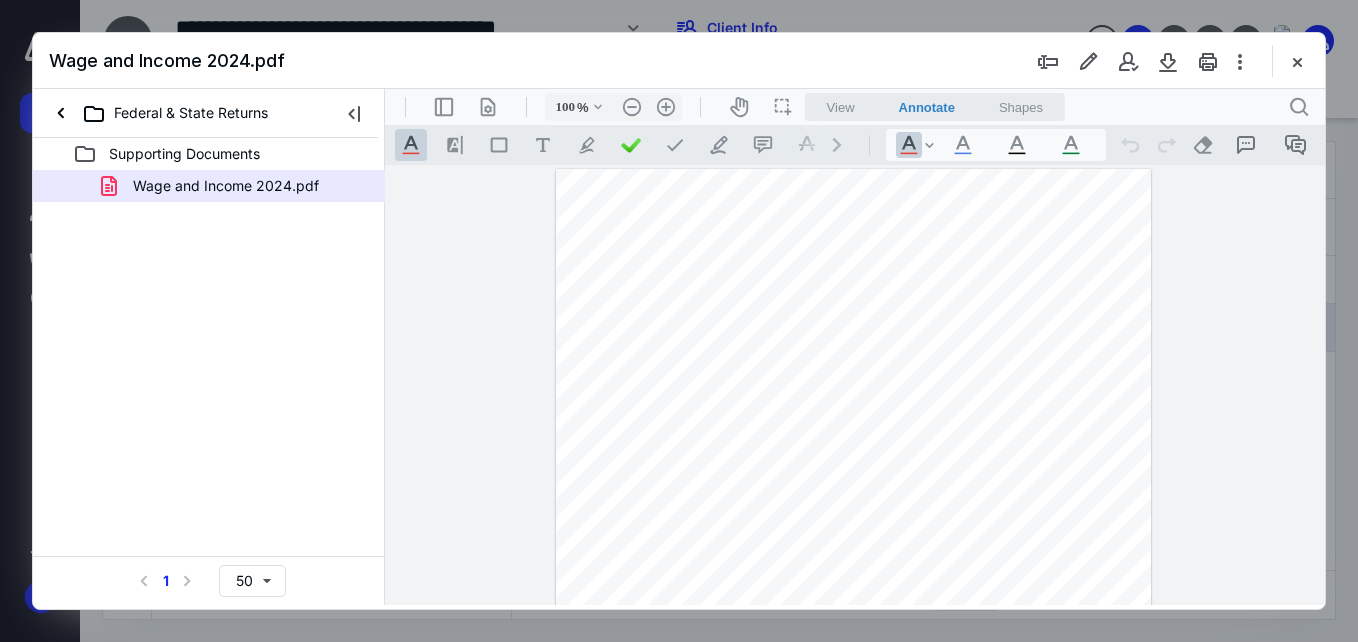 type on "52" 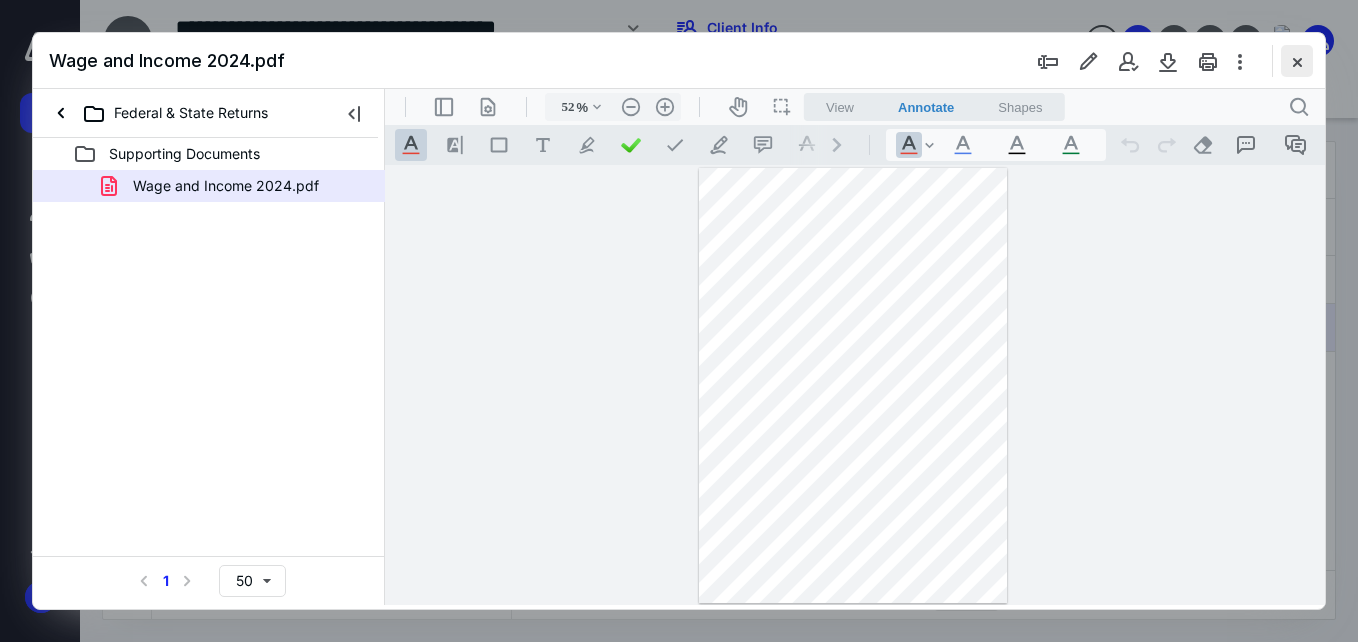click at bounding box center (1297, 61) 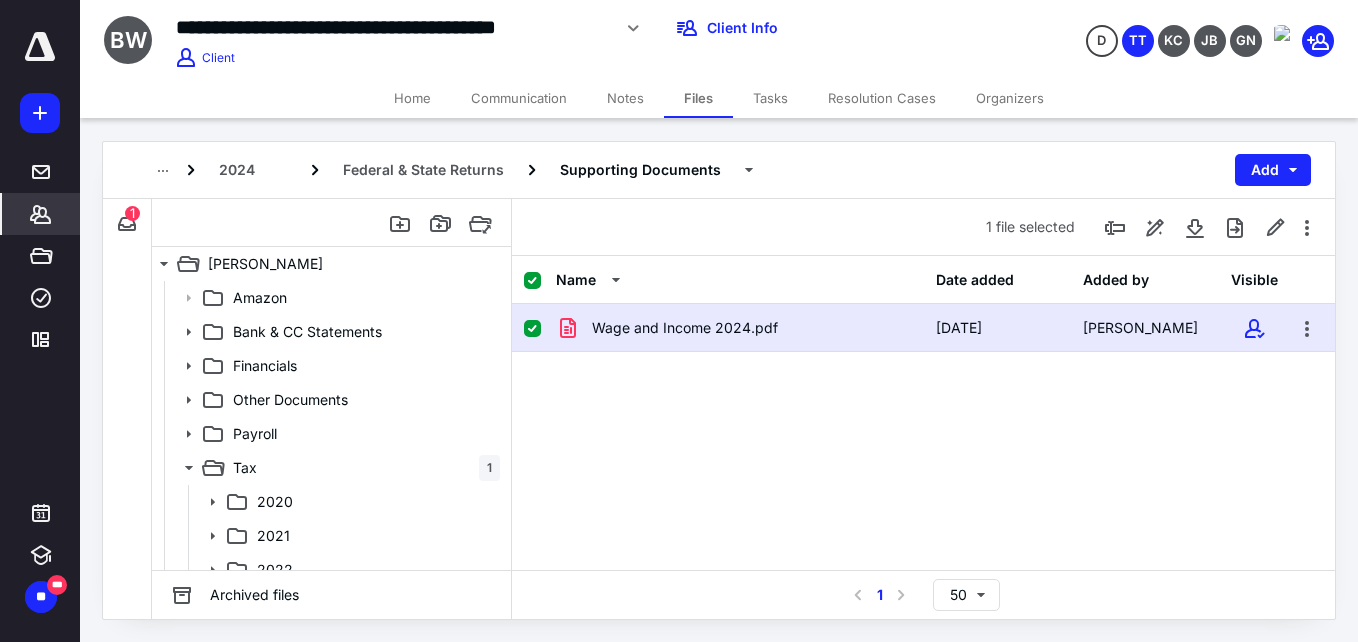 drag, startPoint x: 36, startPoint y: 221, endPoint x: 51, endPoint y: 221, distance: 15 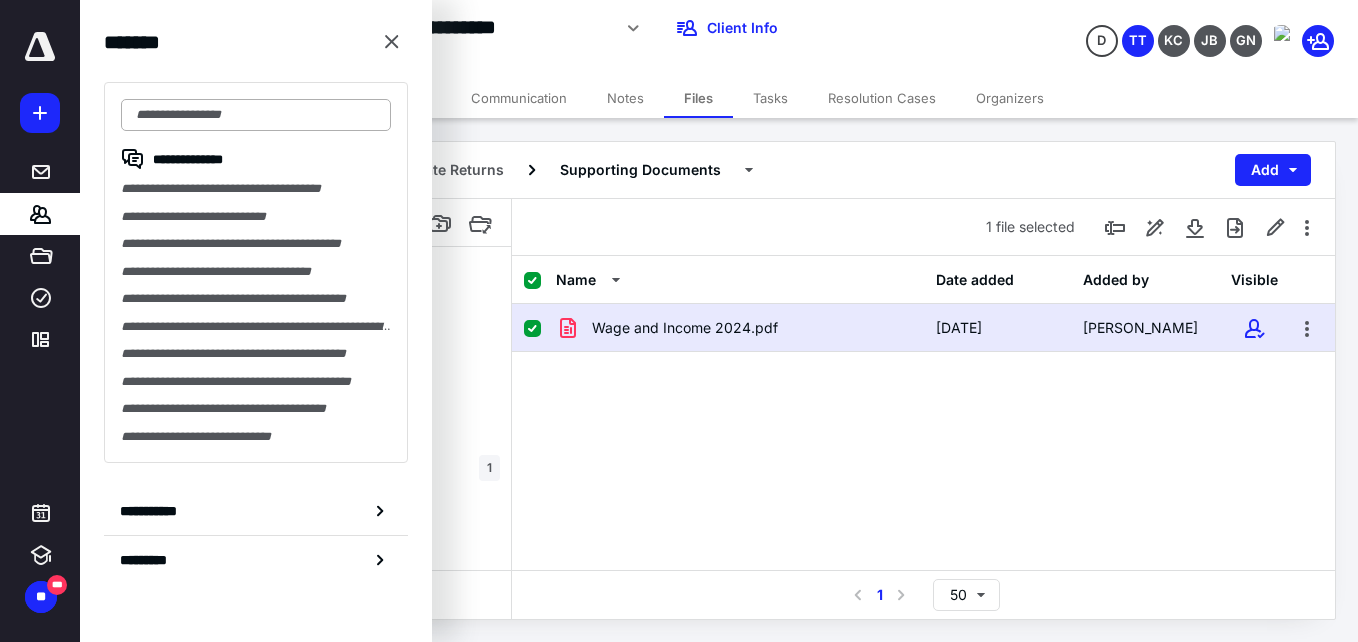 click at bounding box center (256, 115) 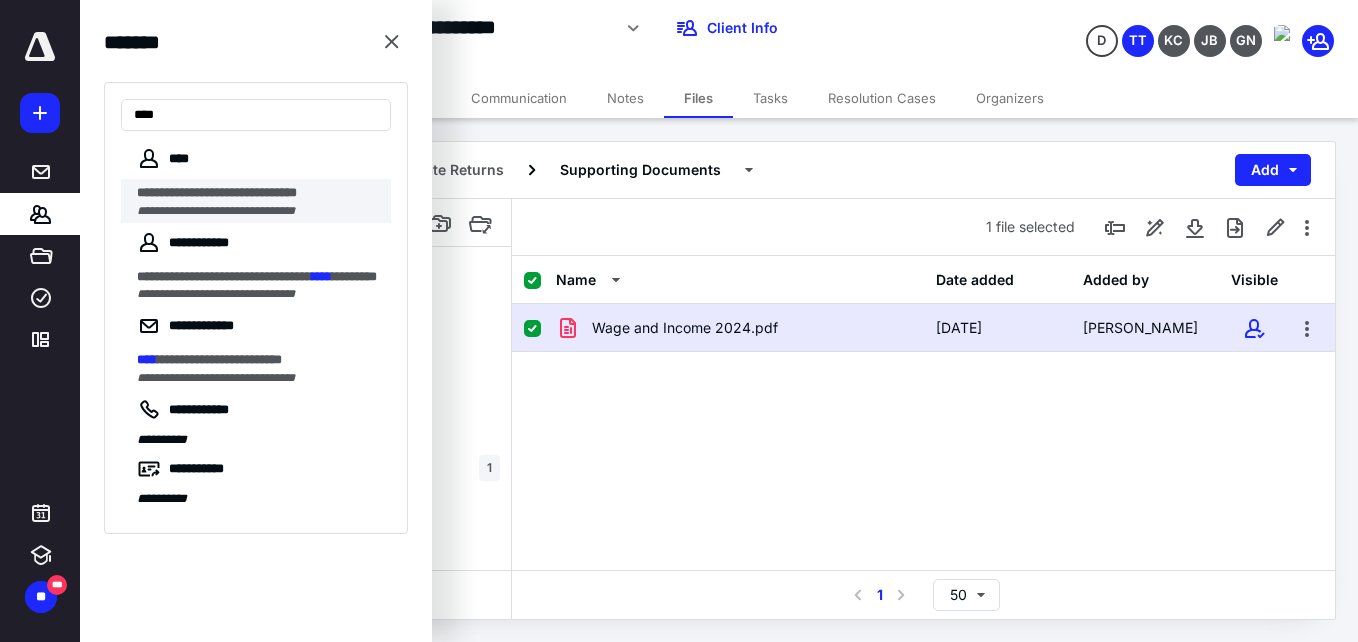 type on "****" 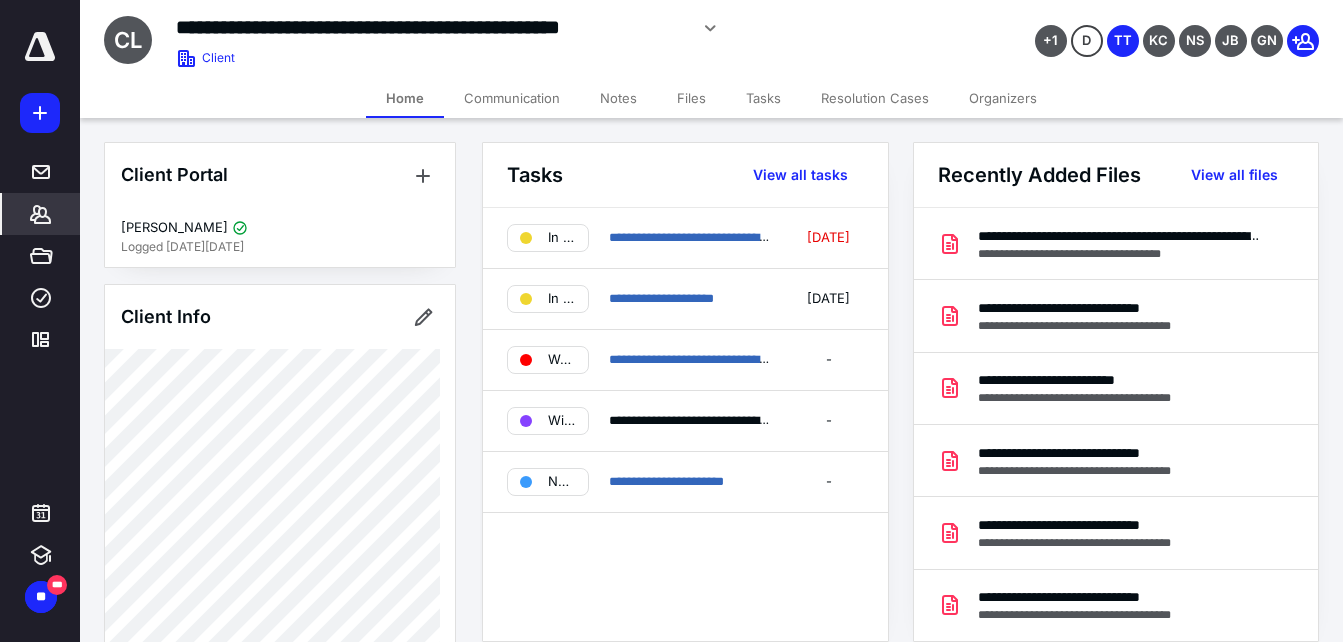 click on "Files" at bounding box center [691, 98] 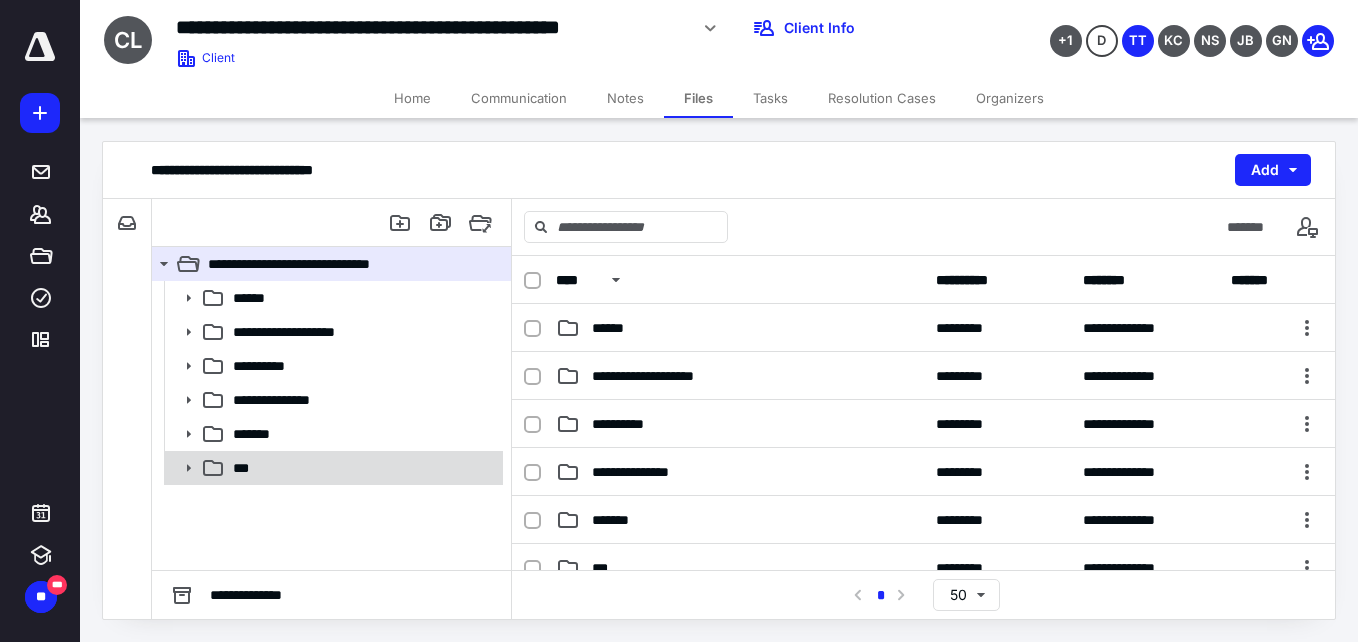 click on "***" at bounding box center [362, 468] 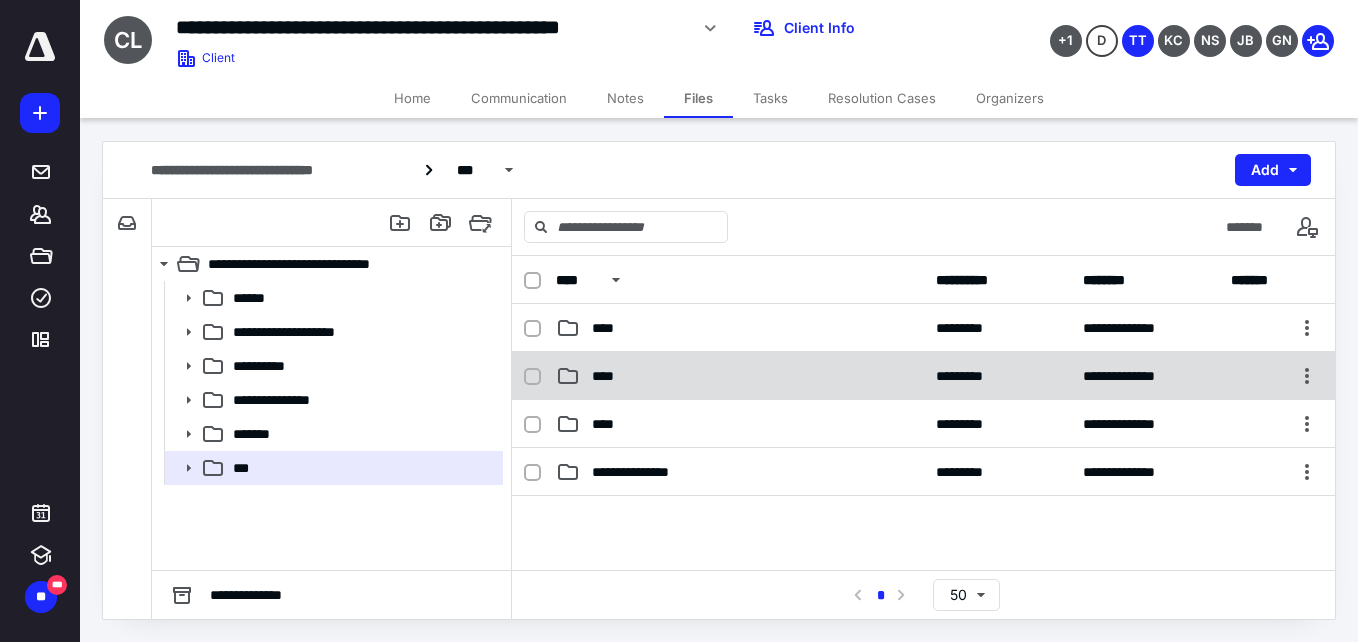 click on "**********" at bounding box center [923, 376] 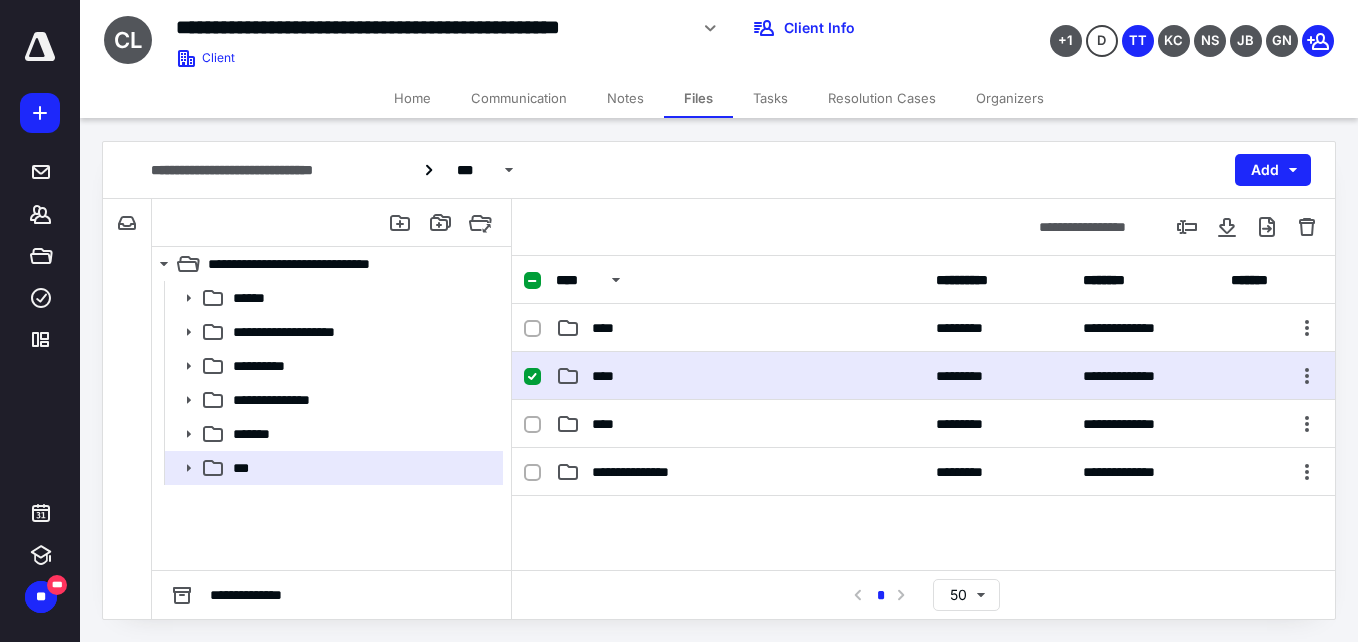 click on "**********" at bounding box center [923, 376] 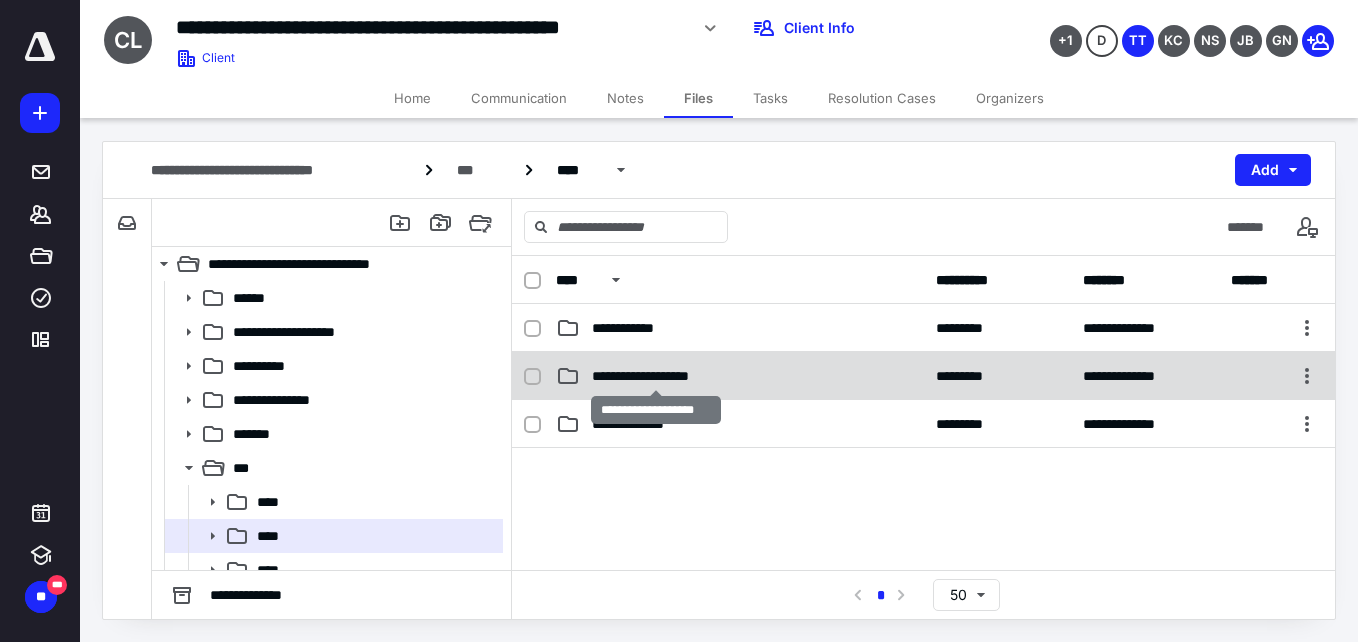 click on "**********" at bounding box center (656, 376) 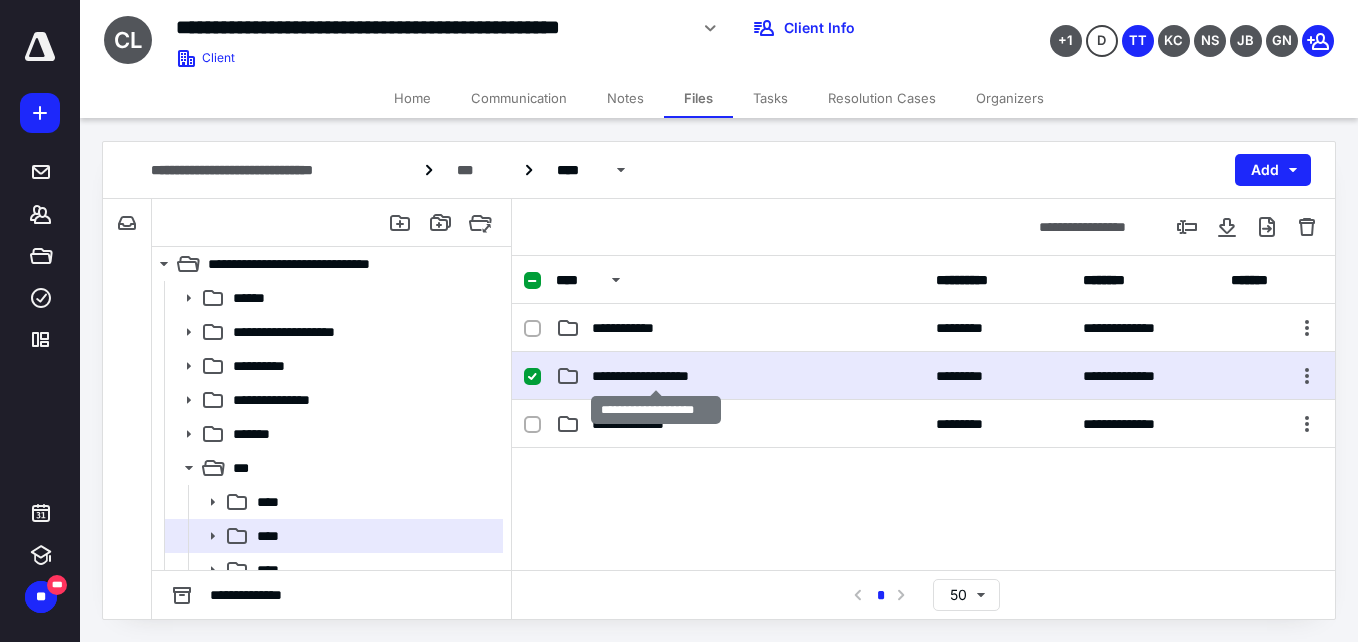 click on "**********" at bounding box center [656, 376] 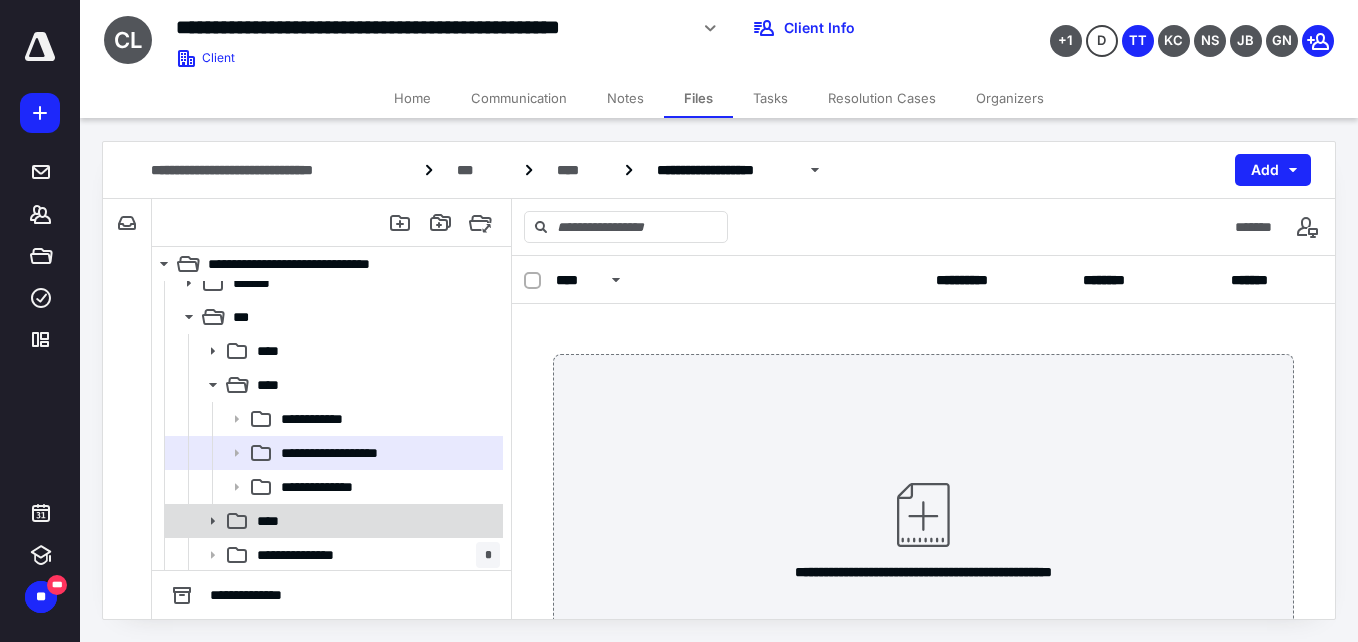 scroll, scrollTop: 153, scrollLeft: 0, axis: vertical 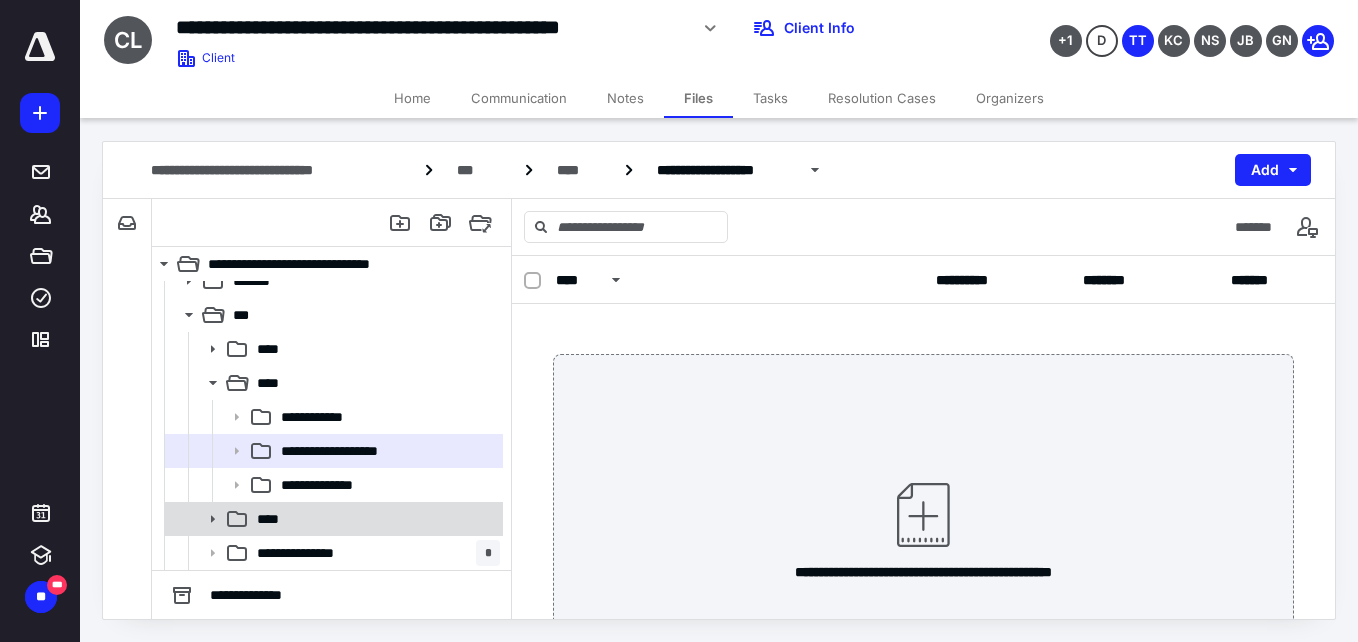 click on "****" at bounding box center [374, 519] 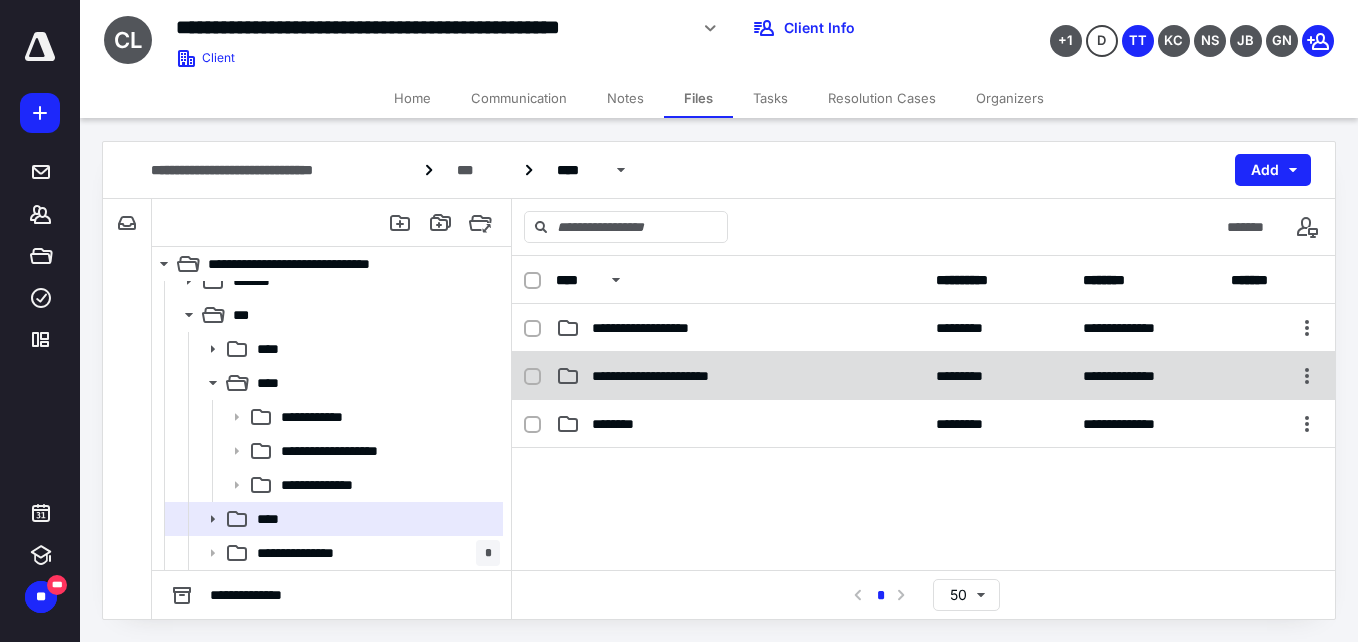 click on "**********" at bounding box center [923, 376] 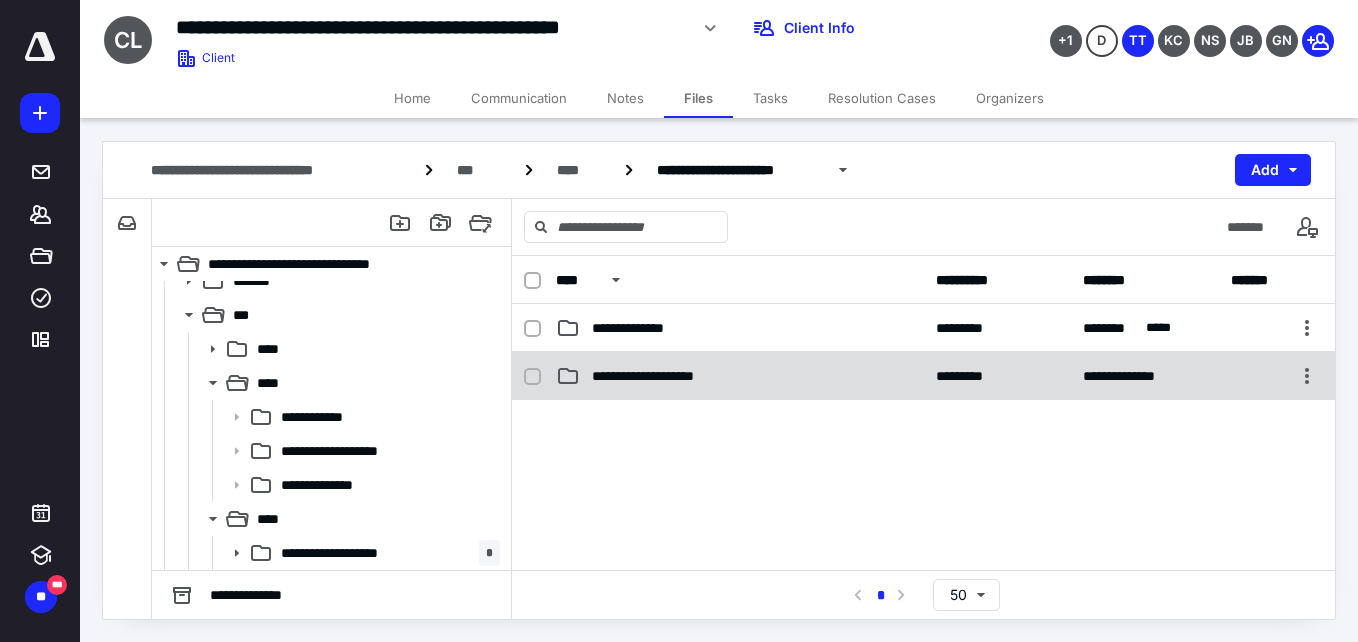 click on "**********" at bounding box center (923, 376) 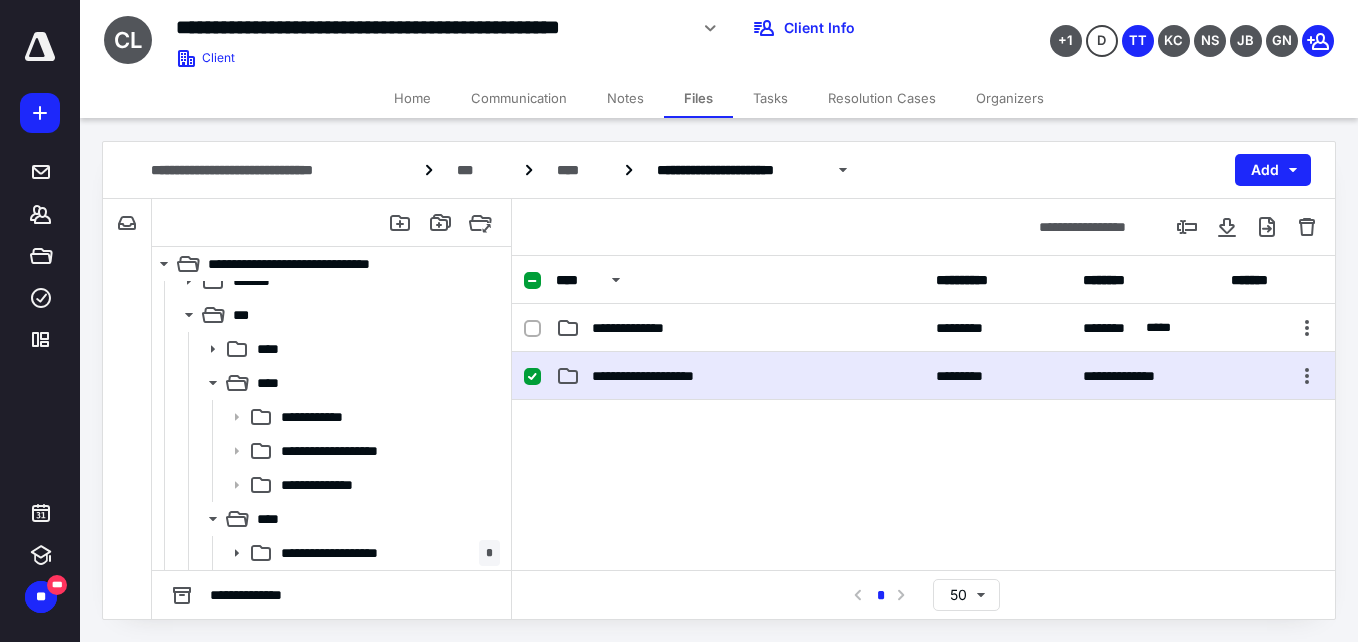 click on "**********" at bounding box center (923, 376) 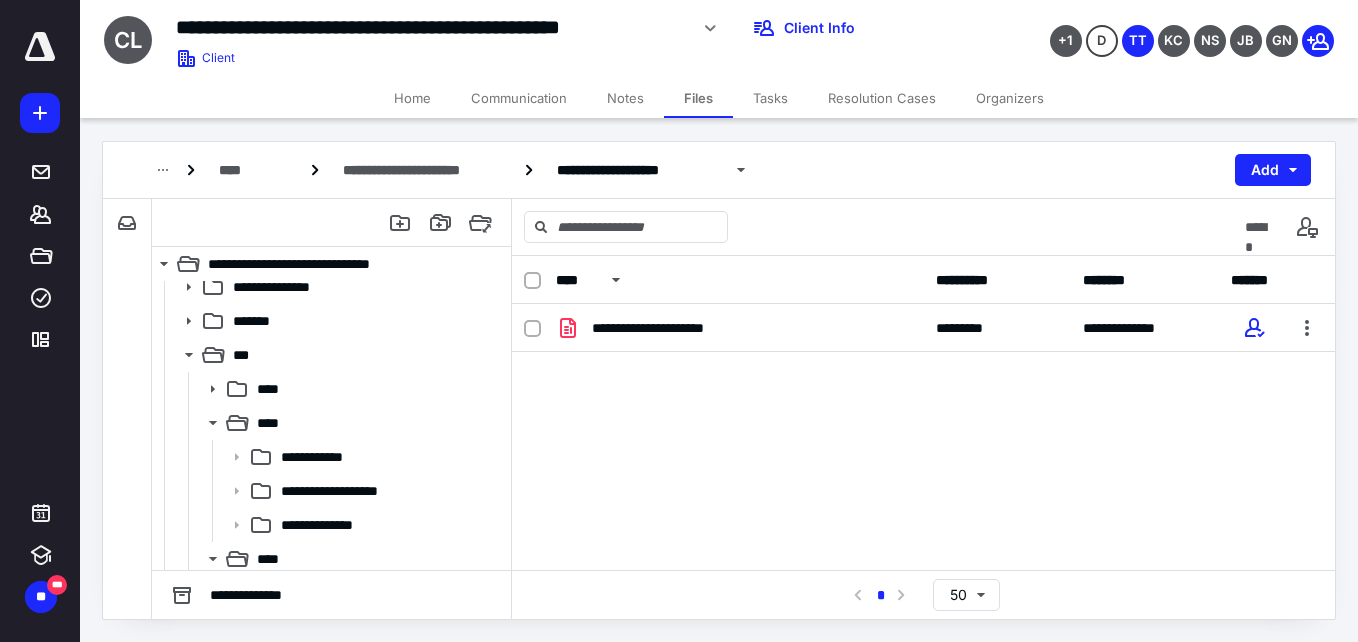 scroll, scrollTop: 200, scrollLeft: 0, axis: vertical 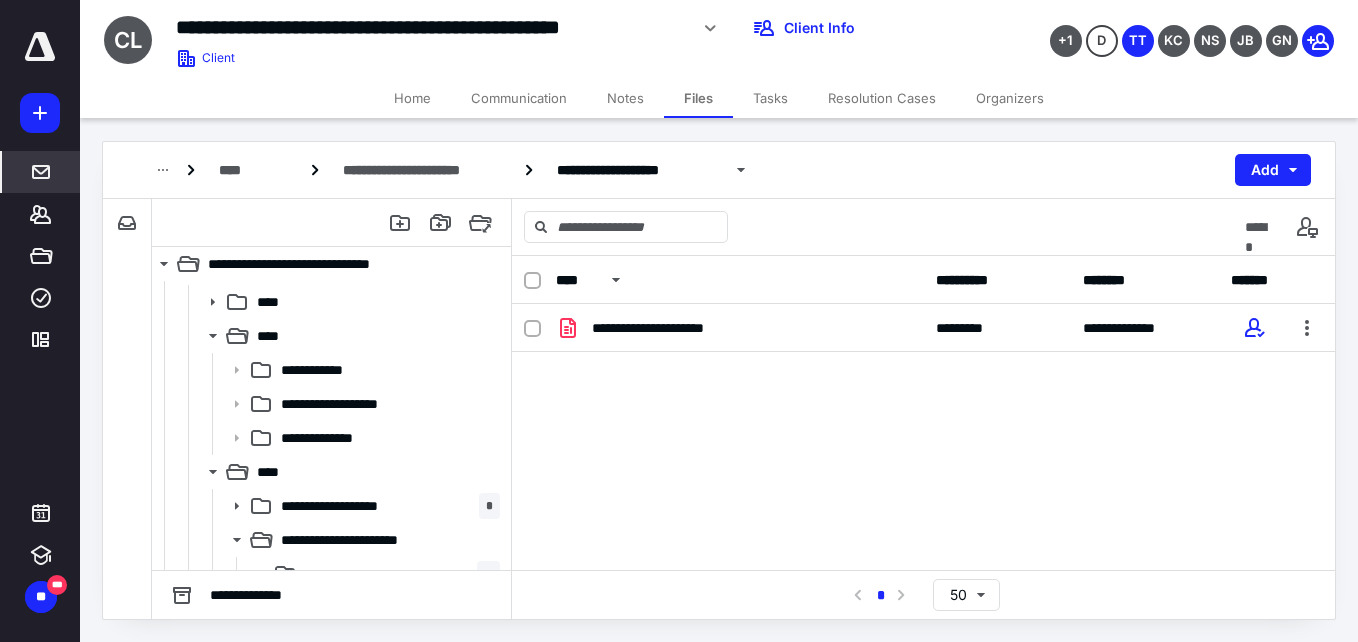 click 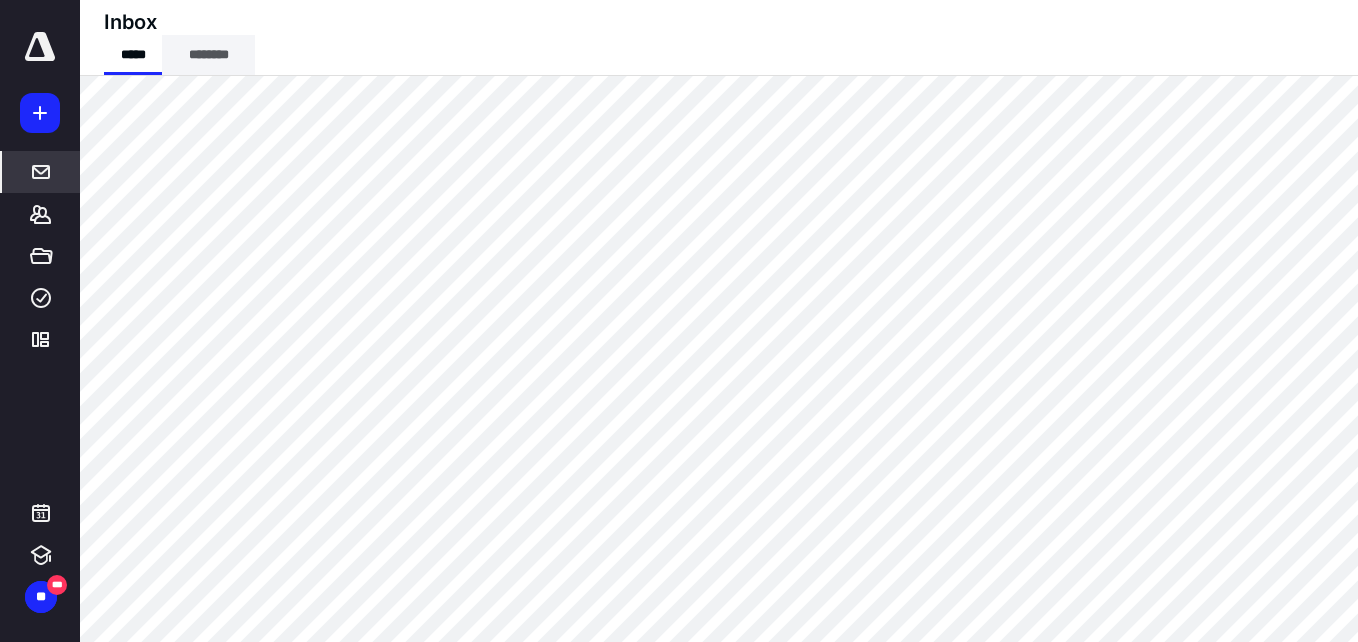 click on "********" at bounding box center (208, 55) 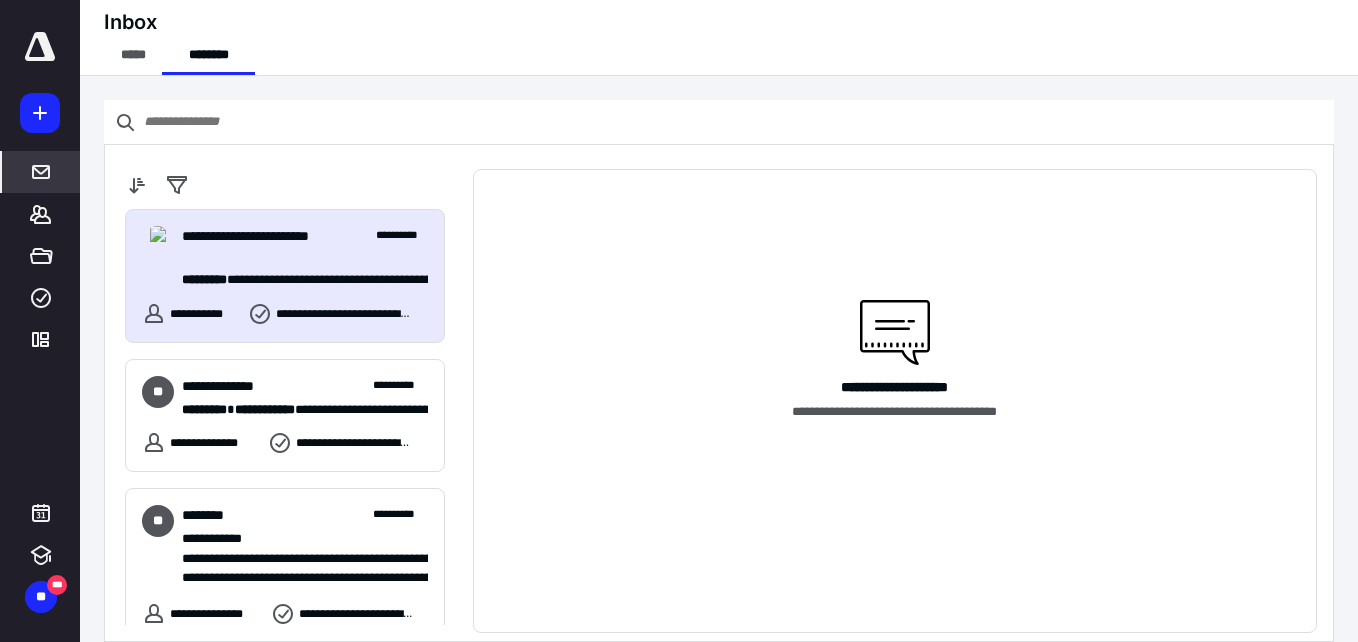 click on "**********" at bounding box center (285, 276) 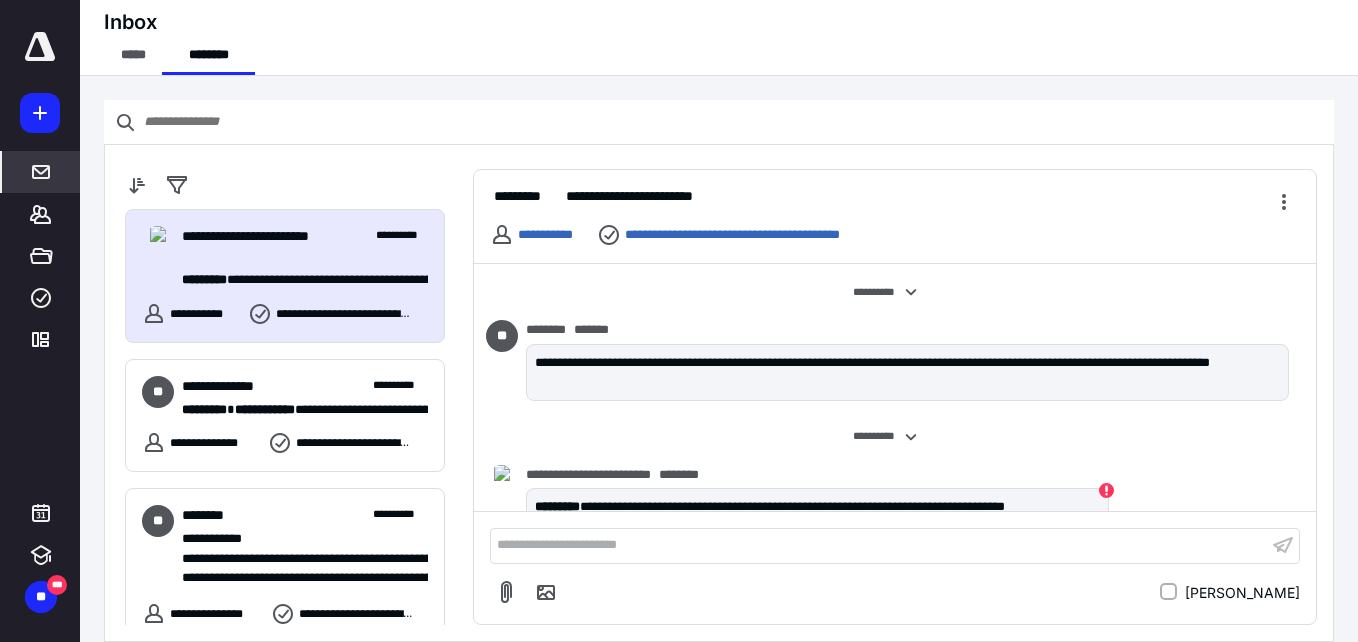 scroll, scrollTop: 35, scrollLeft: 0, axis: vertical 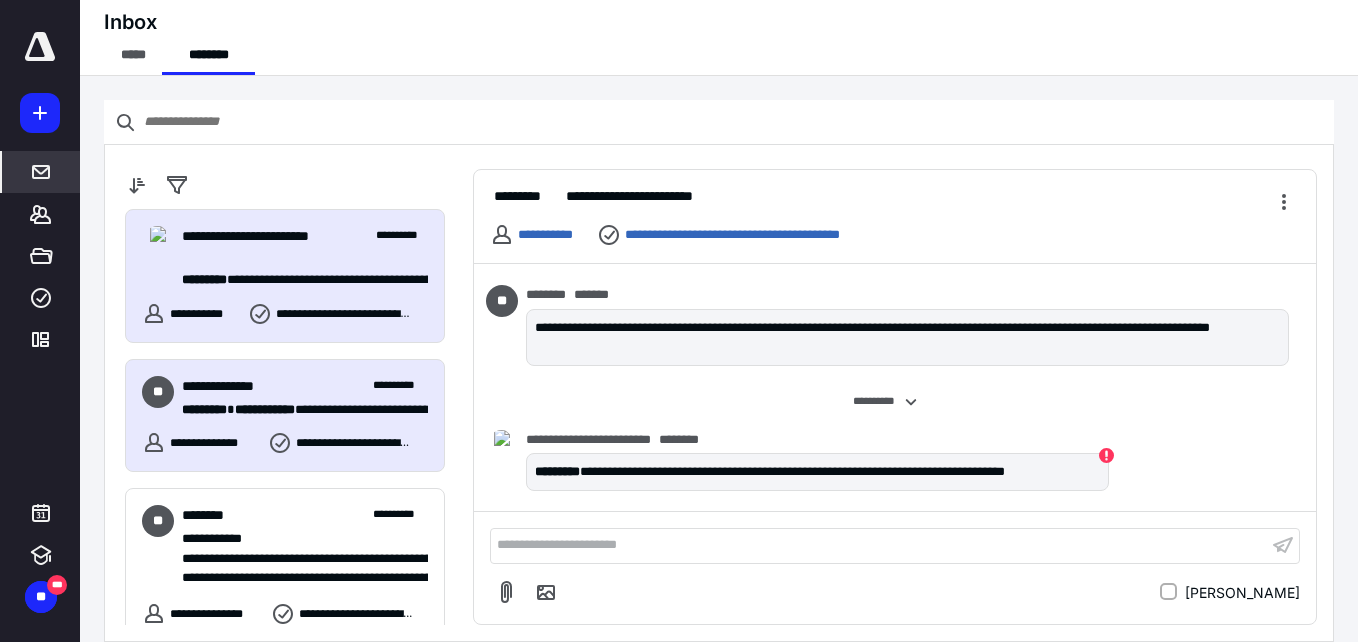 click on "**********" at bounding box center (305, 386) 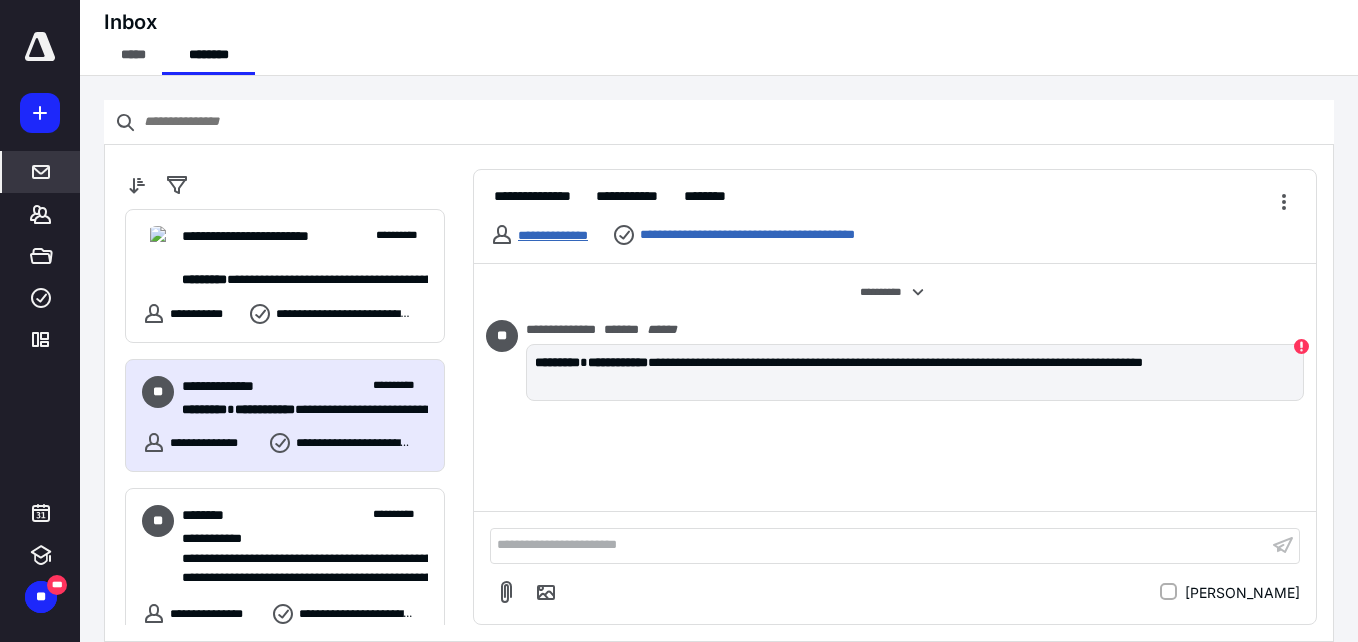 click on "**********" at bounding box center (553, 235) 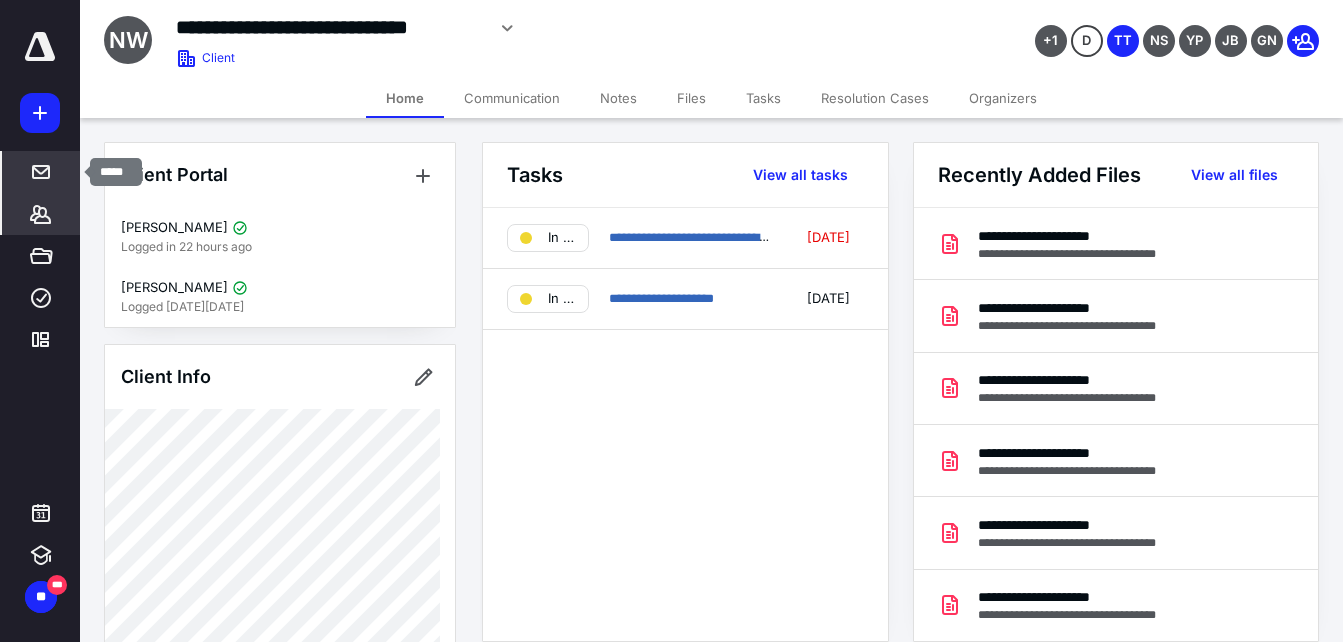click 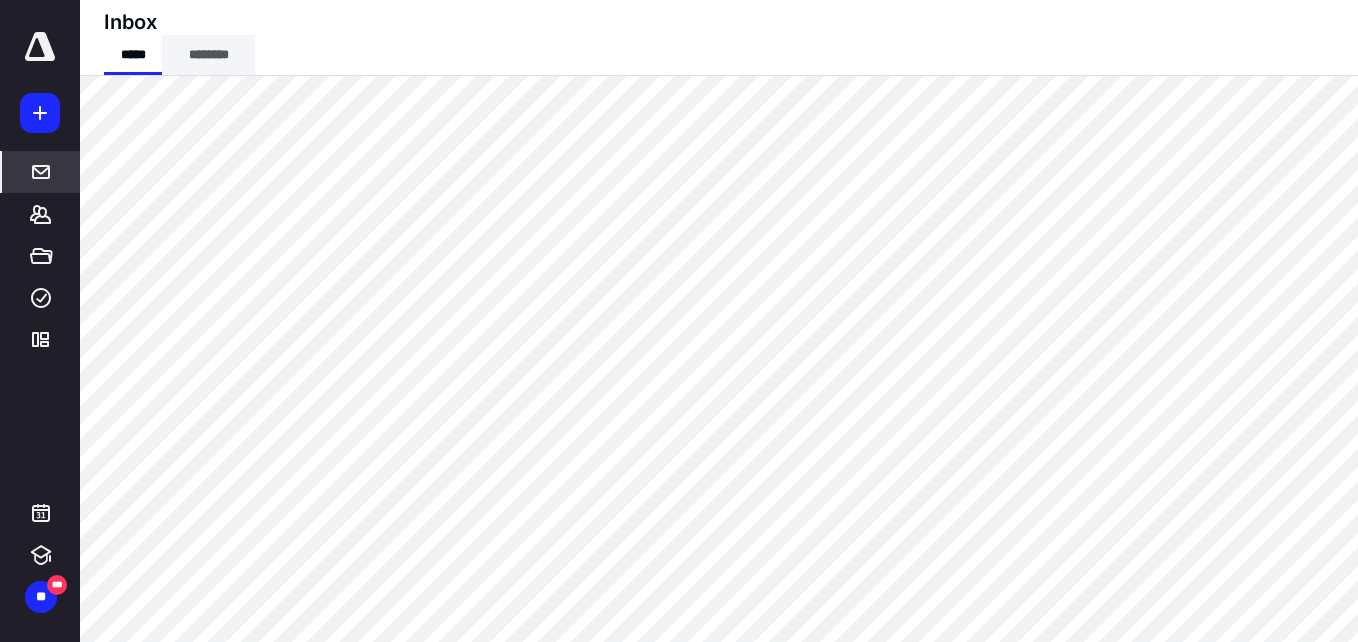 click on "********" at bounding box center [208, 55] 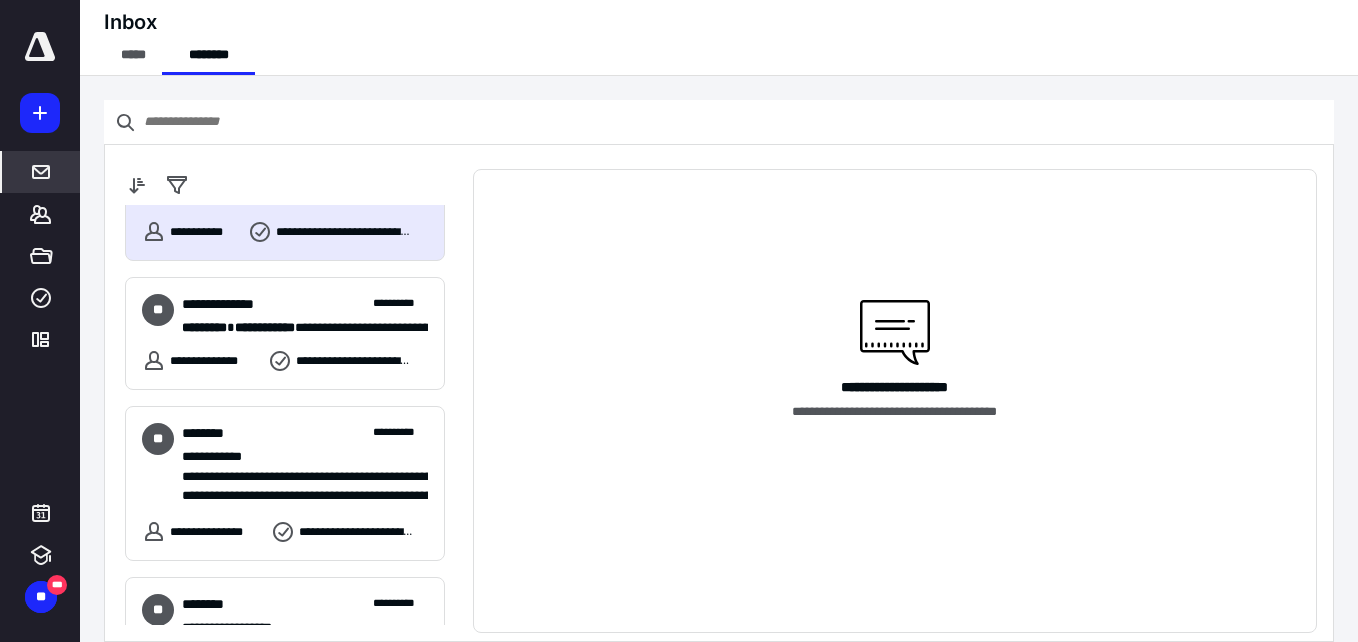 scroll, scrollTop: 200, scrollLeft: 0, axis: vertical 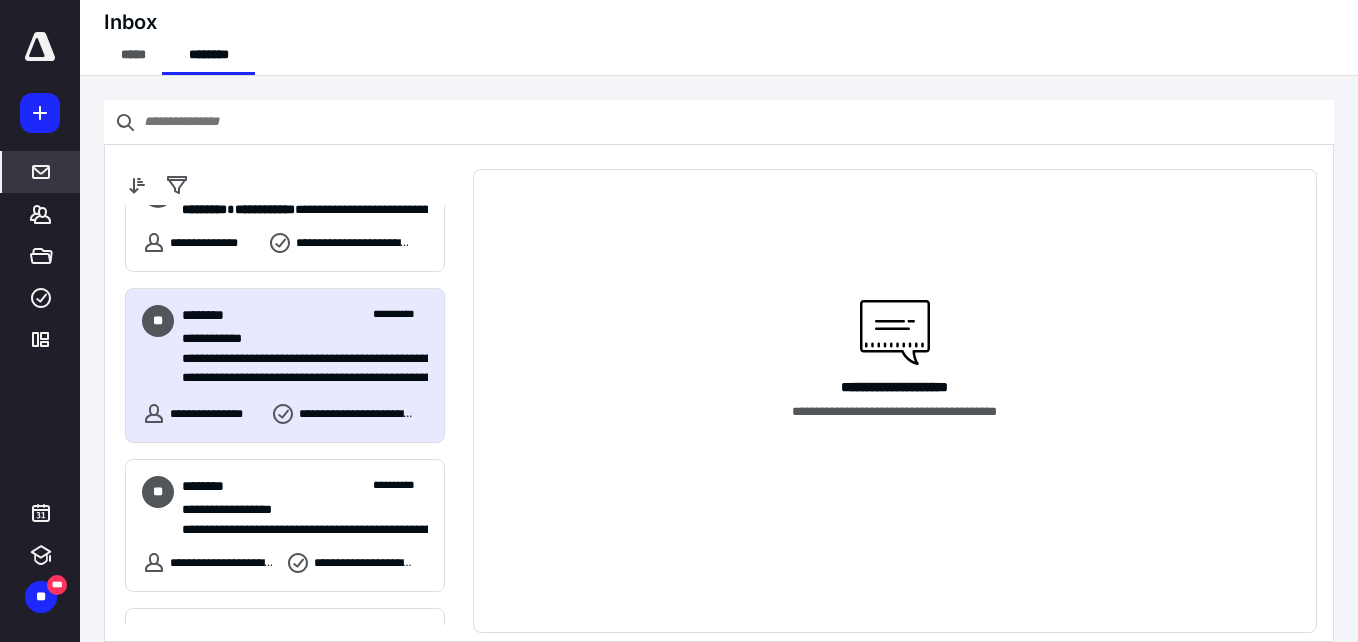 click on "**********" at bounding box center [297, 359] 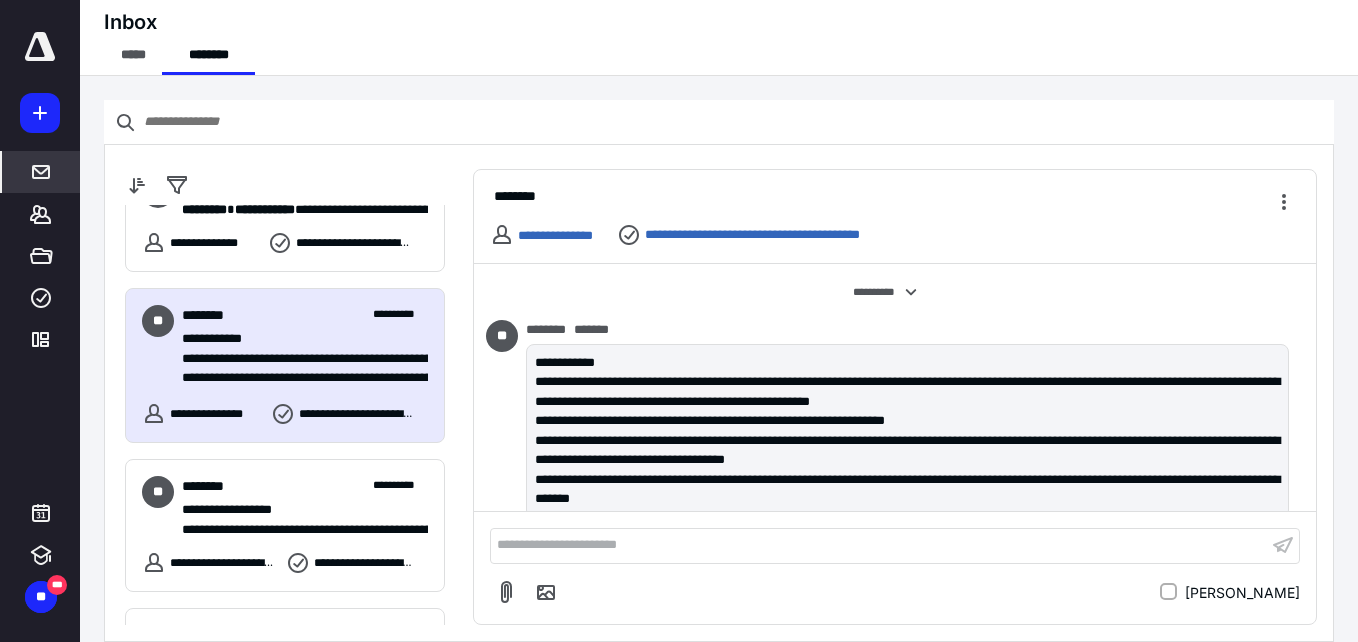 scroll, scrollTop: 27, scrollLeft: 0, axis: vertical 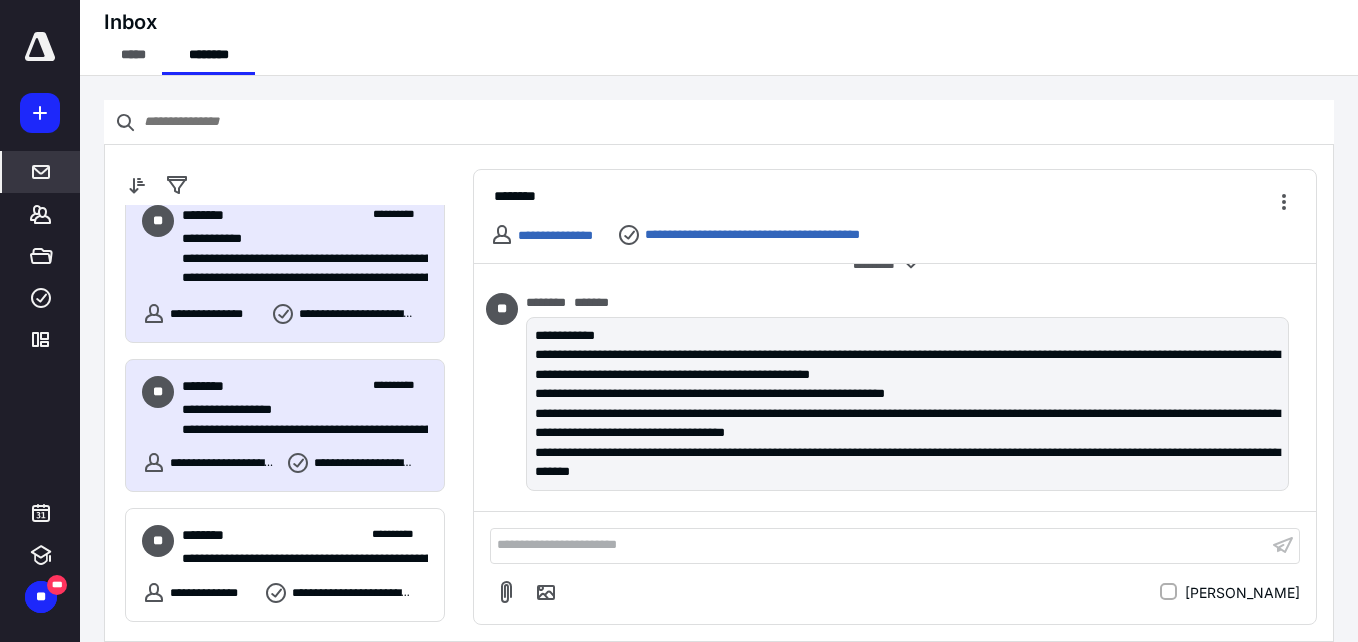 click on "**********" at bounding box center [305, 386] 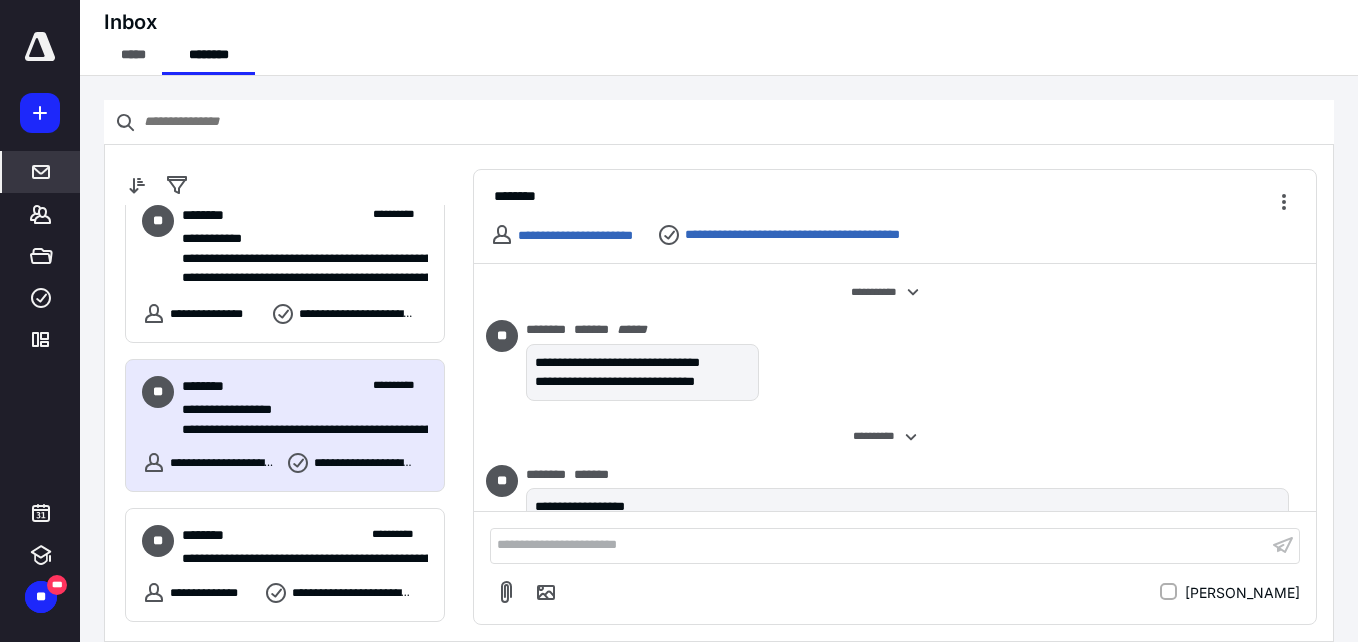 scroll, scrollTop: 74, scrollLeft: 0, axis: vertical 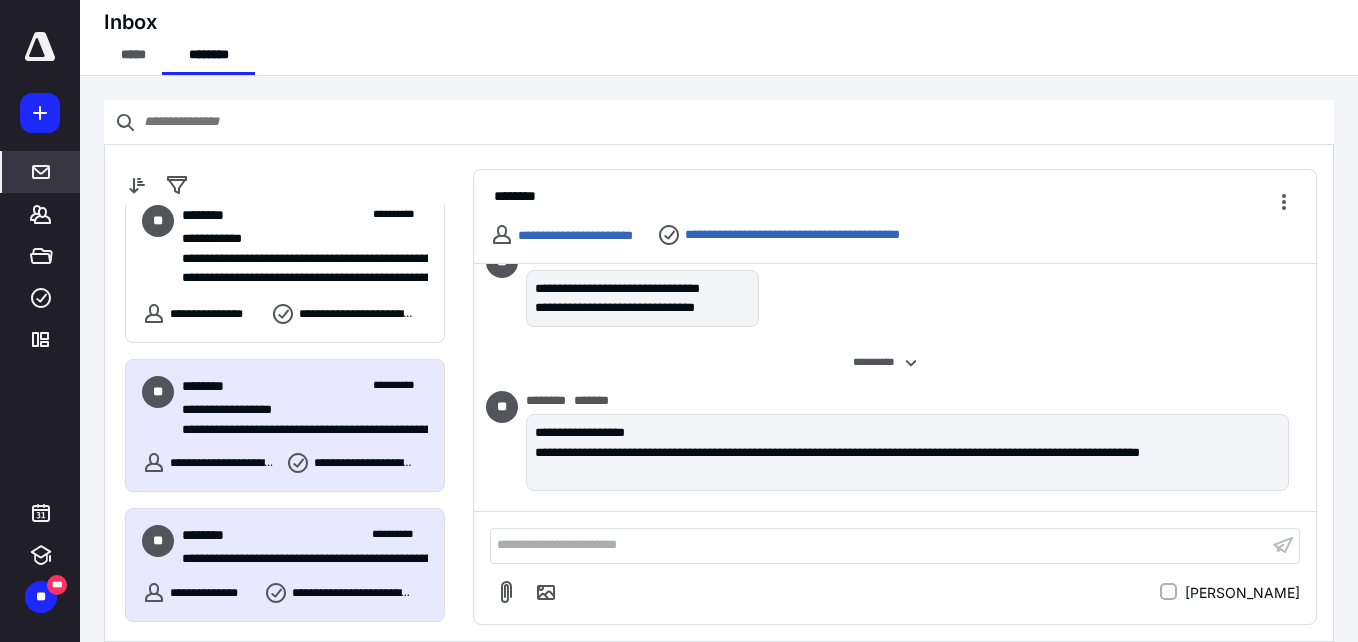 click on "**********" at bounding box center (305, 547) 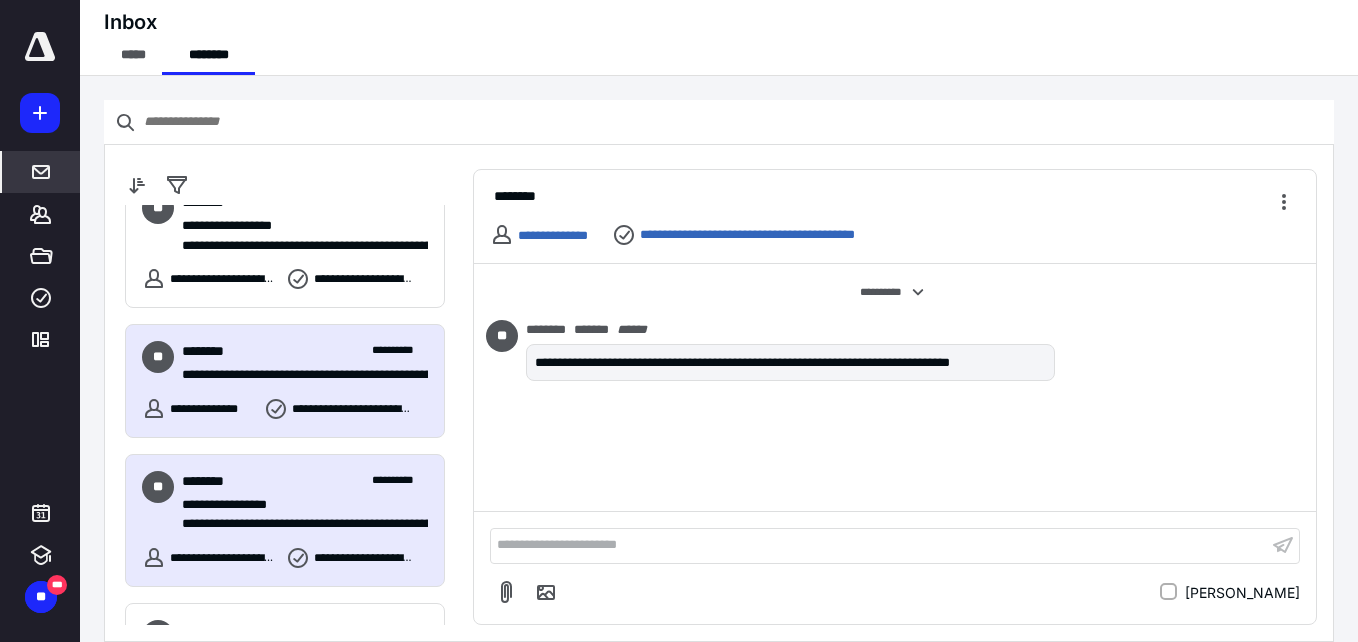 scroll, scrollTop: 500, scrollLeft: 0, axis: vertical 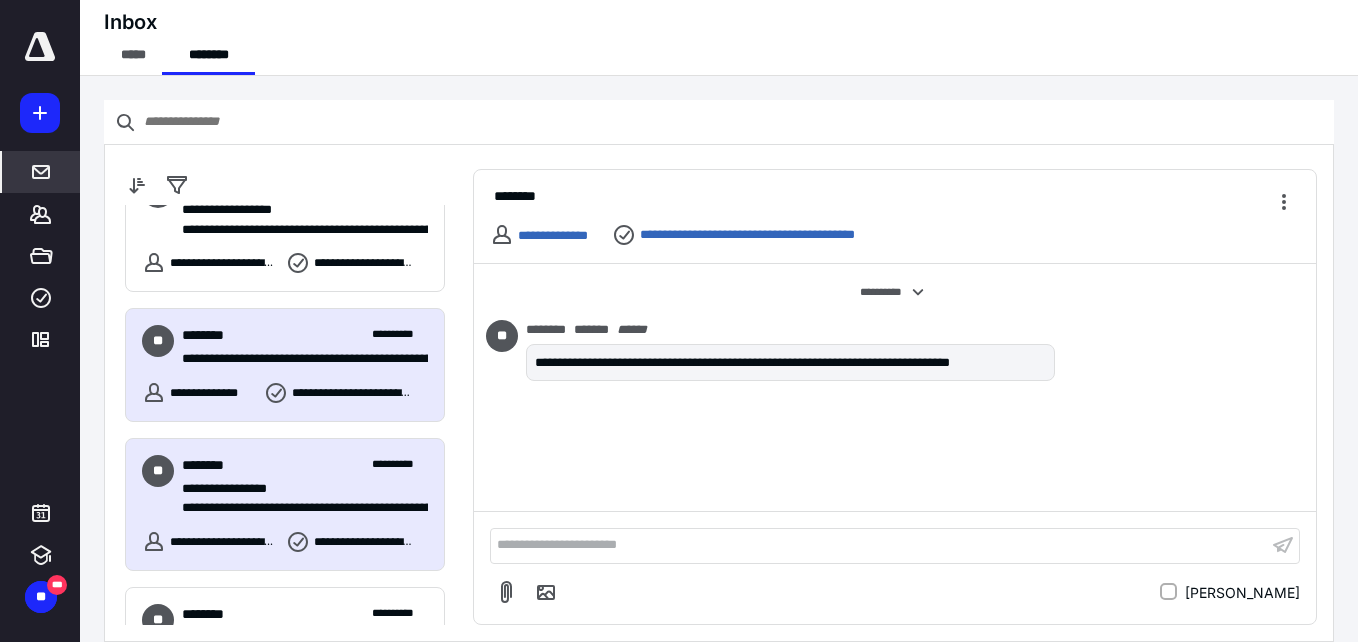 click on "**********" at bounding box center (297, 489) 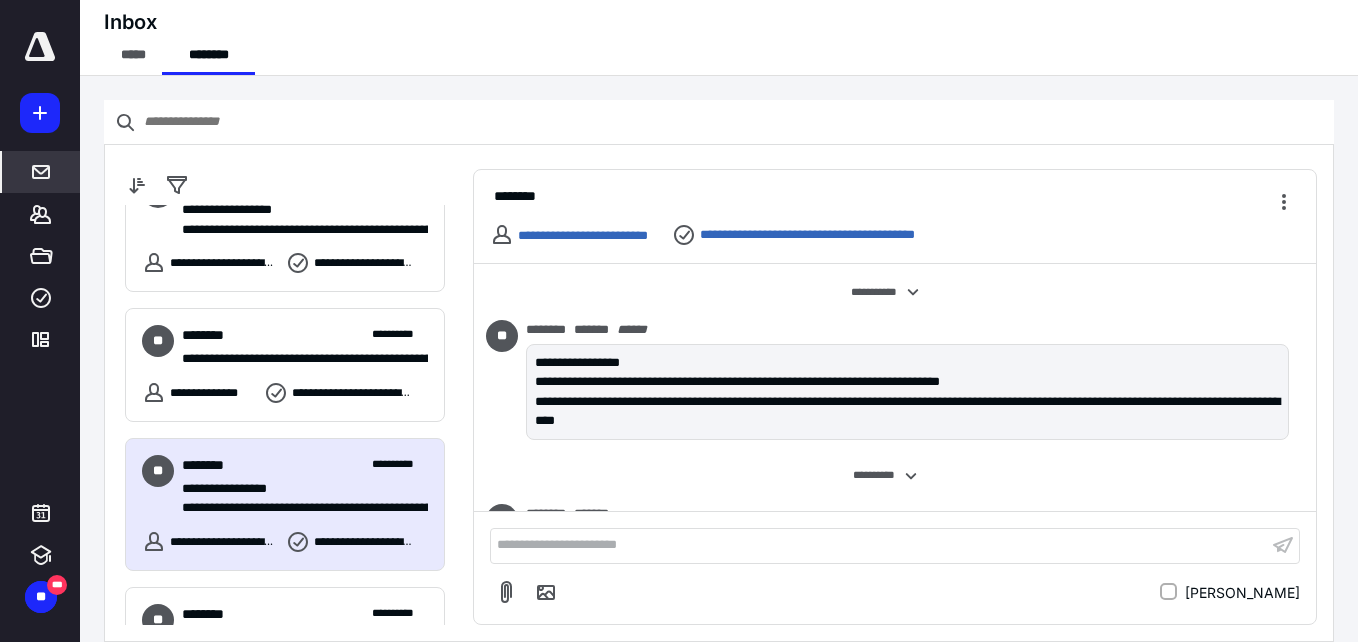 scroll, scrollTop: 113, scrollLeft: 0, axis: vertical 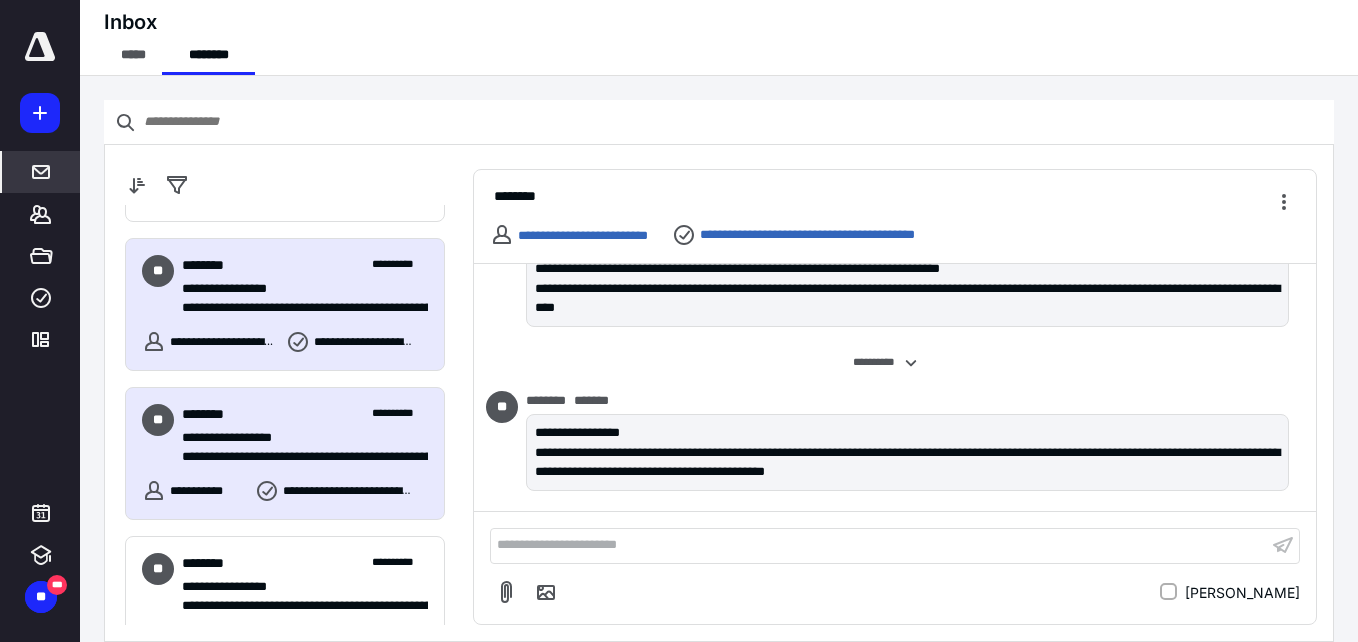 click on "**********" at bounding box center (297, 438) 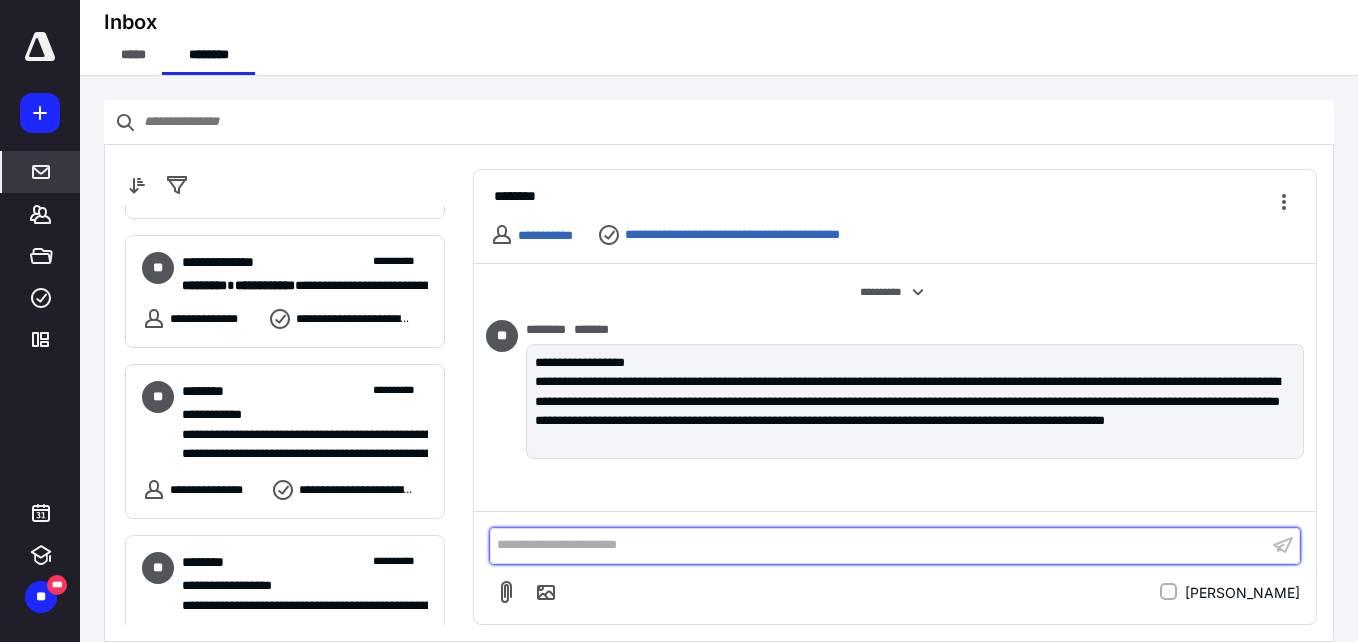 scroll, scrollTop: 0, scrollLeft: 0, axis: both 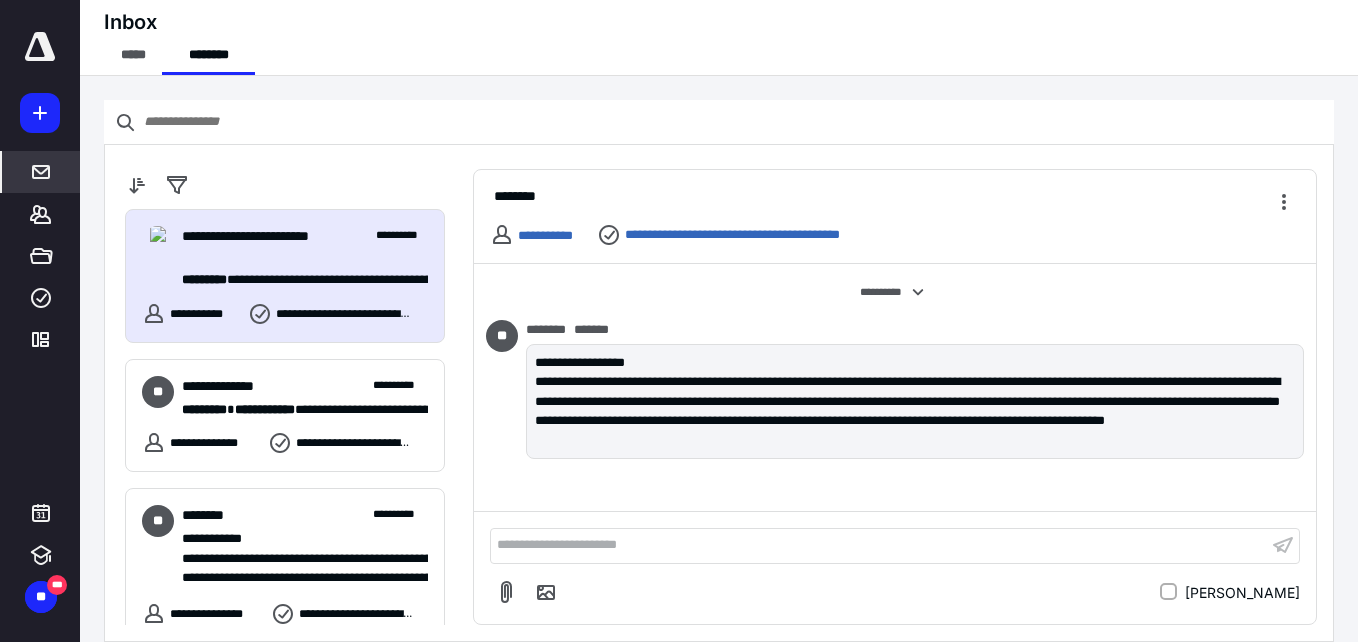 click on "**********" at bounding box center [271, 246] 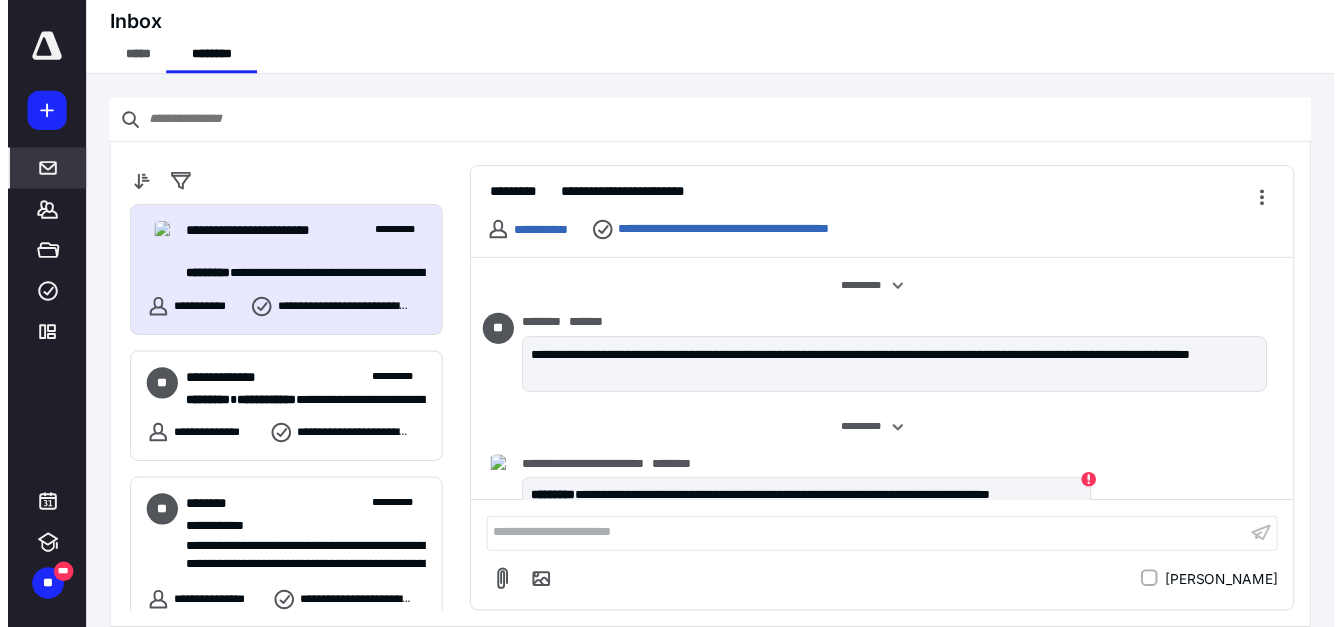 scroll, scrollTop: 35, scrollLeft: 0, axis: vertical 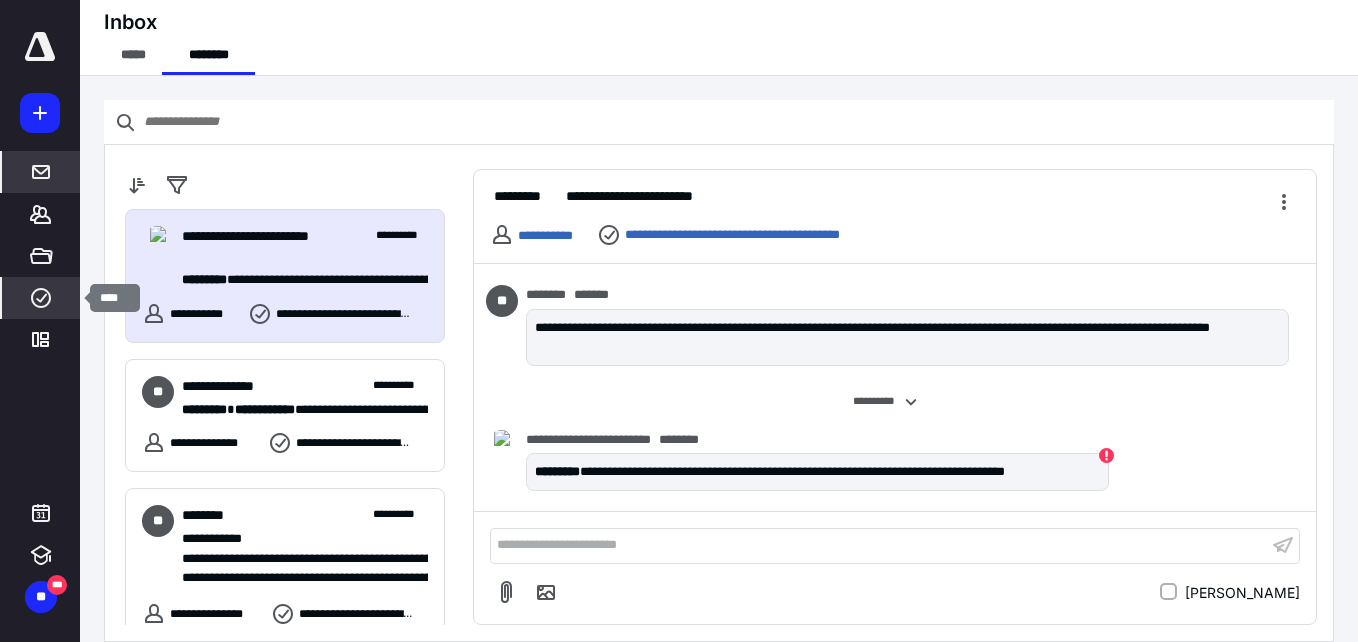 click 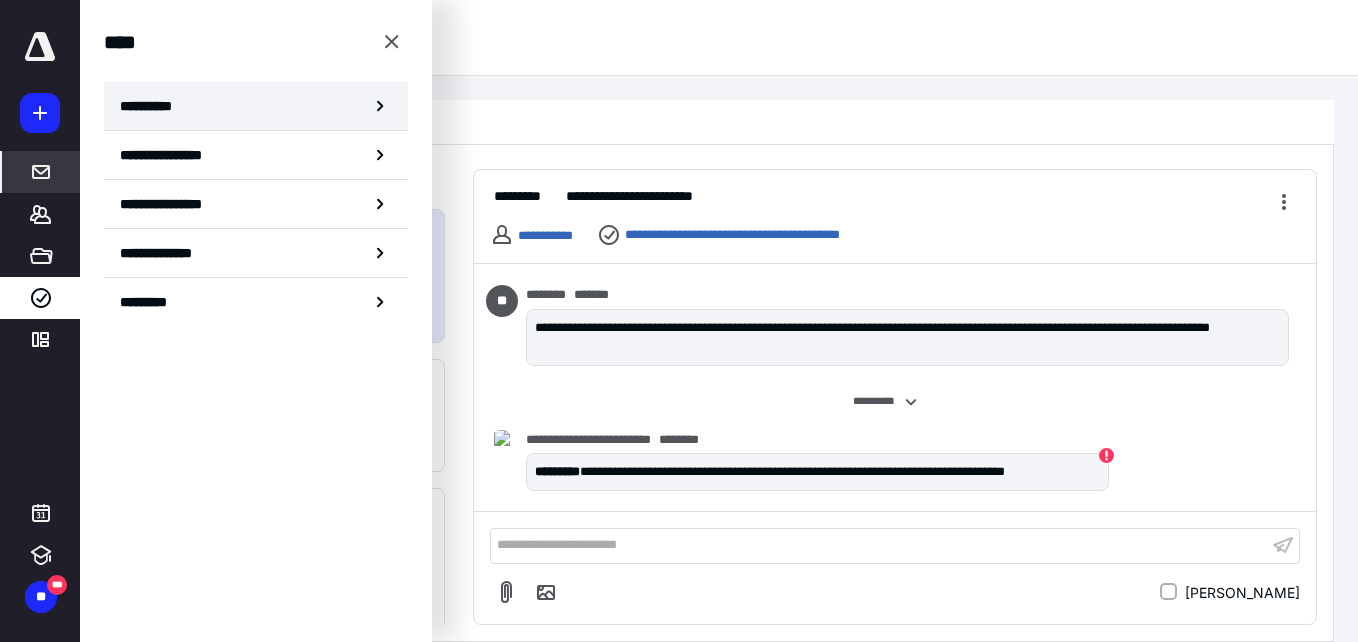 click on "**********" at bounding box center [256, 106] 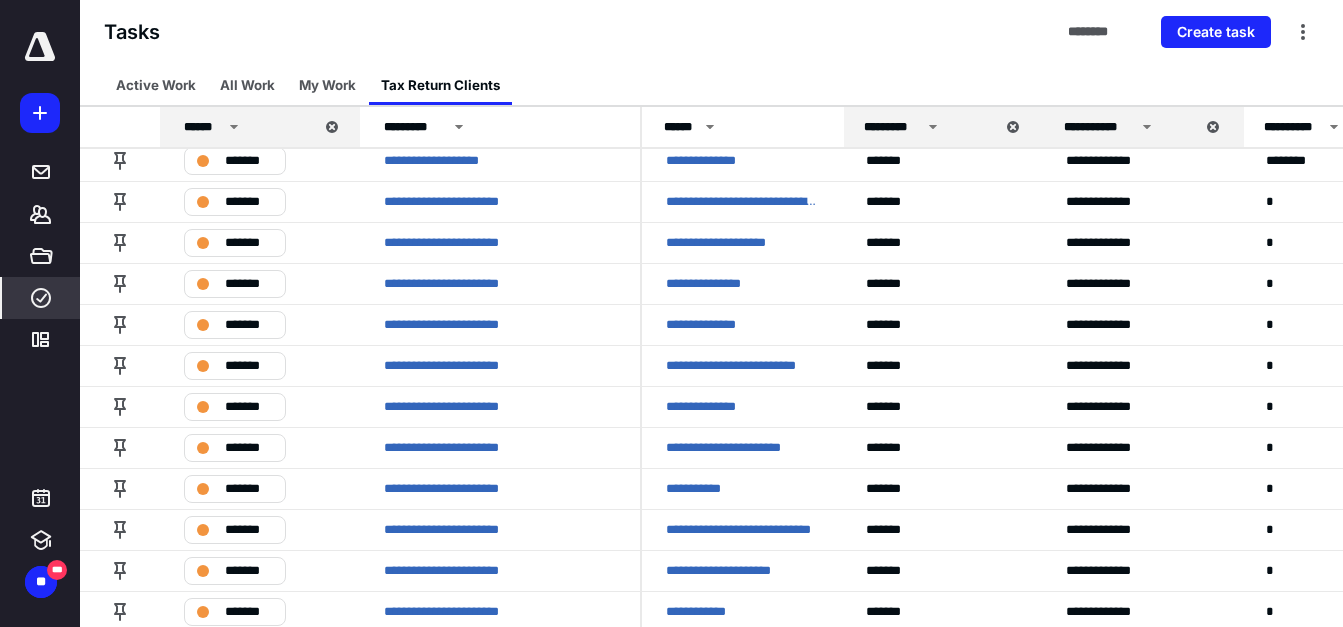 scroll, scrollTop: 0, scrollLeft: 0, axis: both 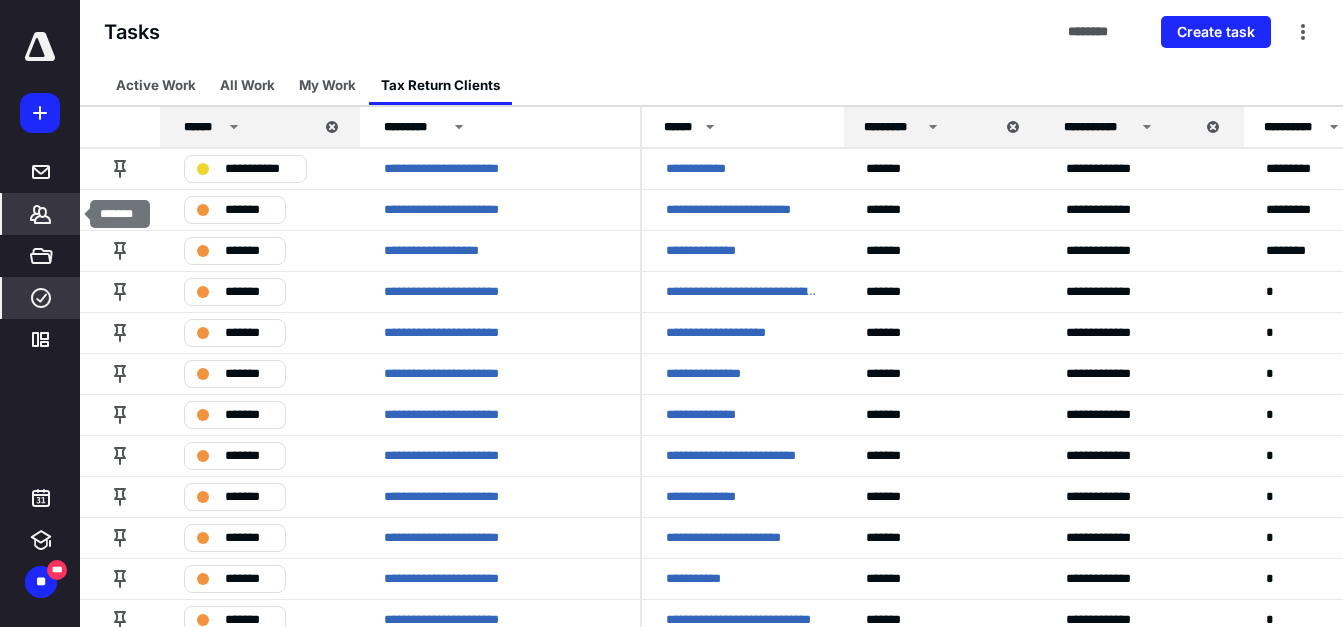click 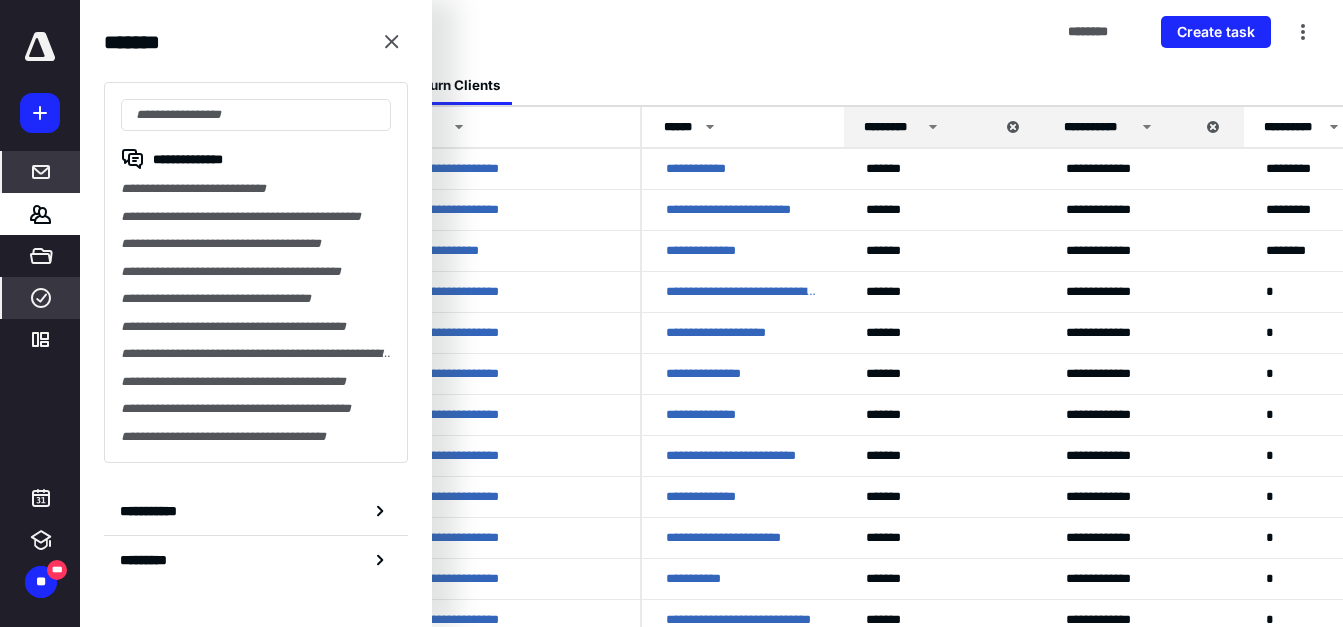 click 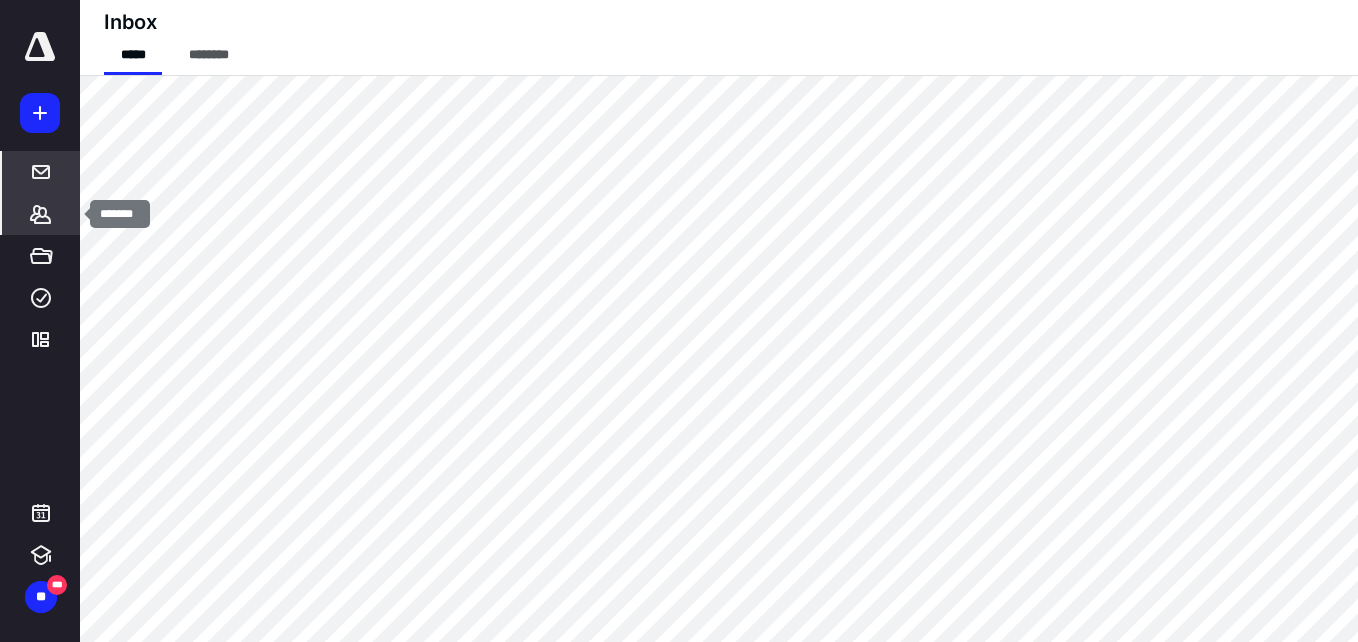 click 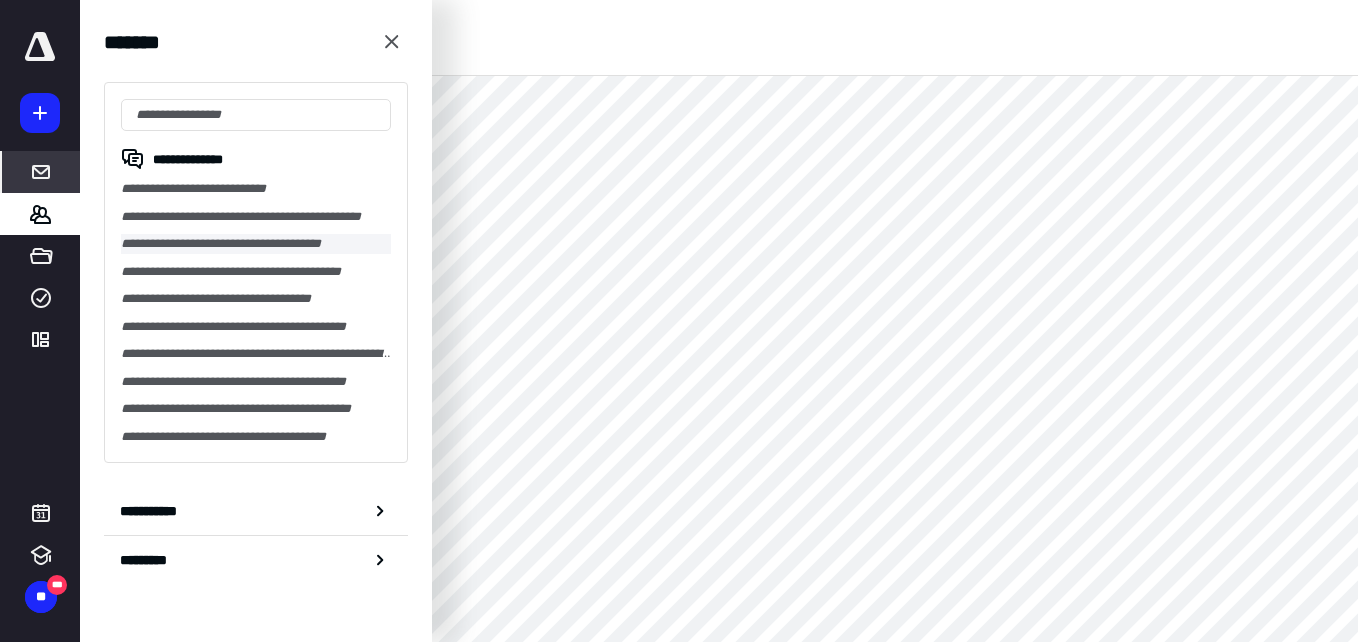 click on "**********" at bounding box center (256, 244) 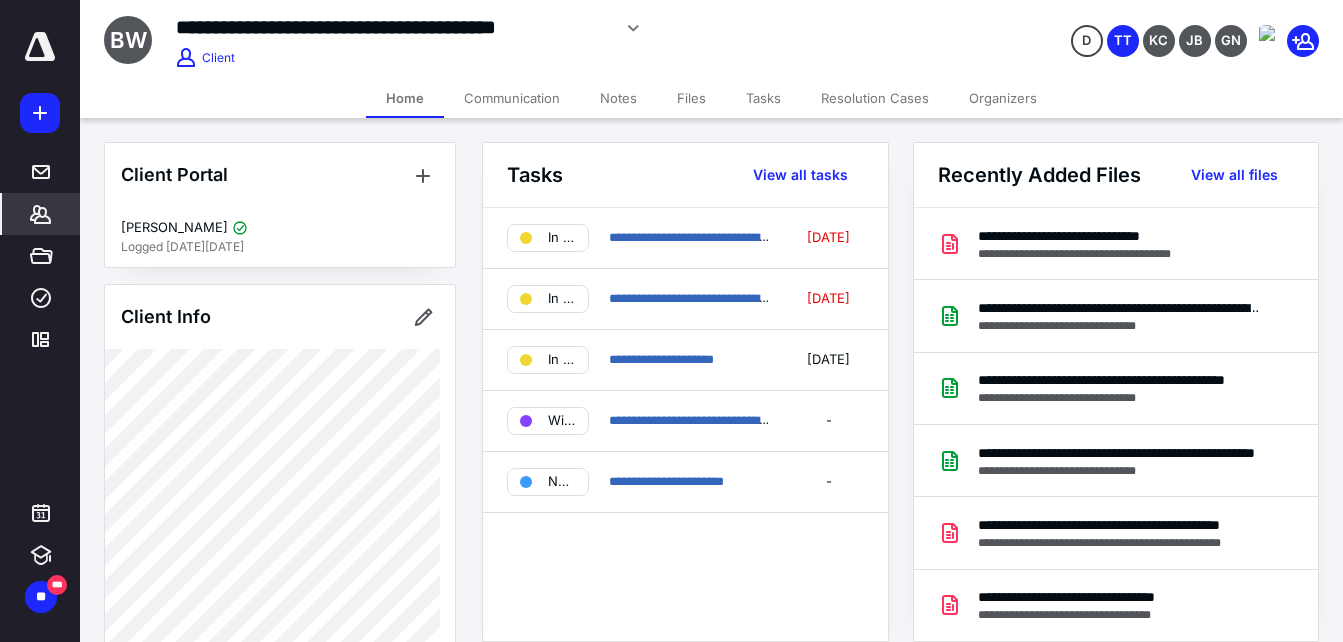 click on "Files" at bounding box center (691, 98) 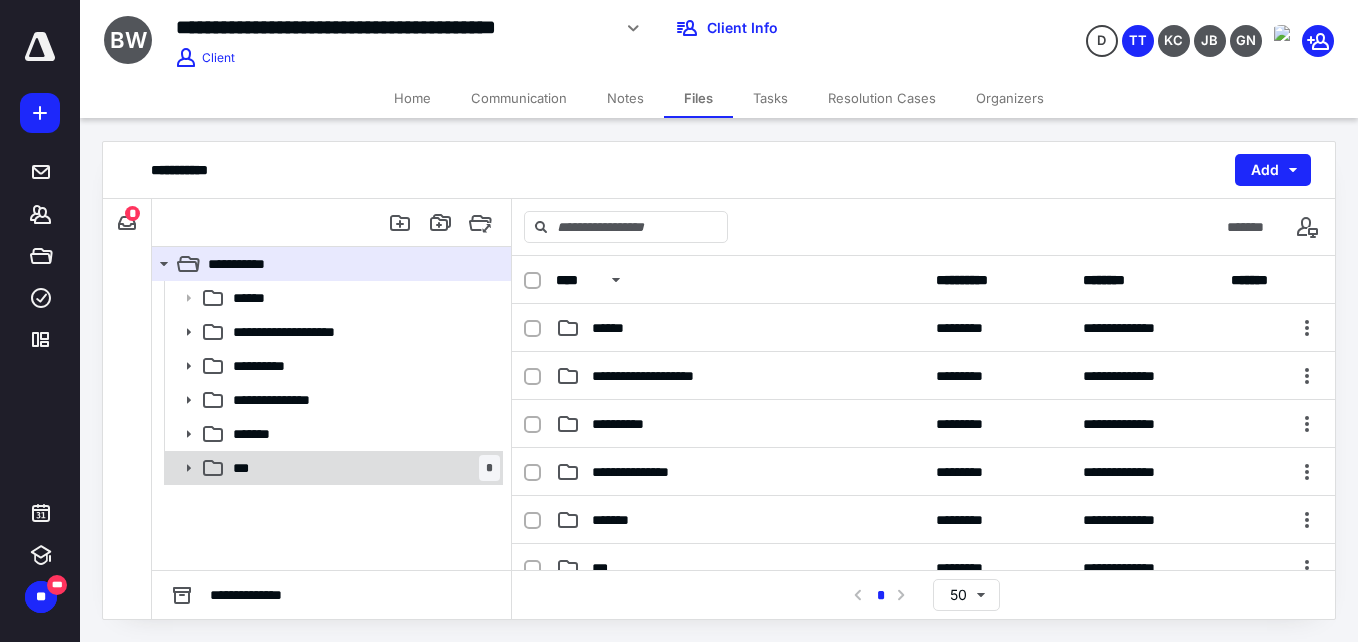 click on "*** *" at bounding box center [362, 468] 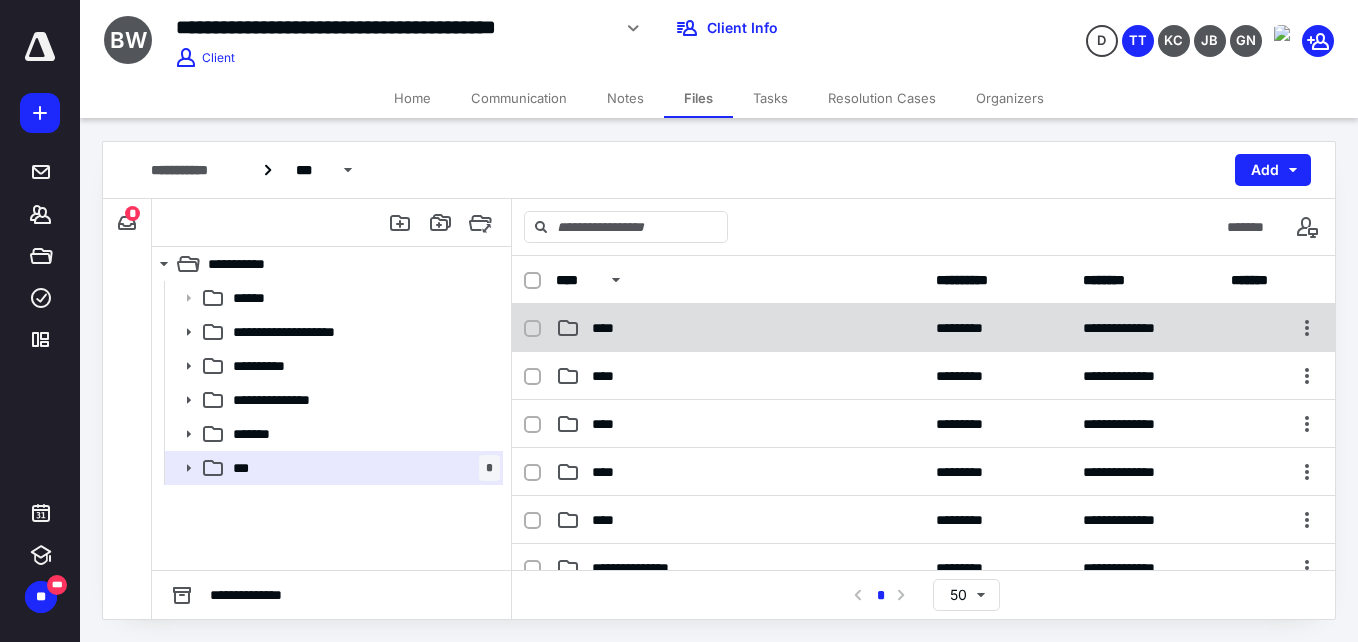 click on "****" at bounding box center [609, 328] 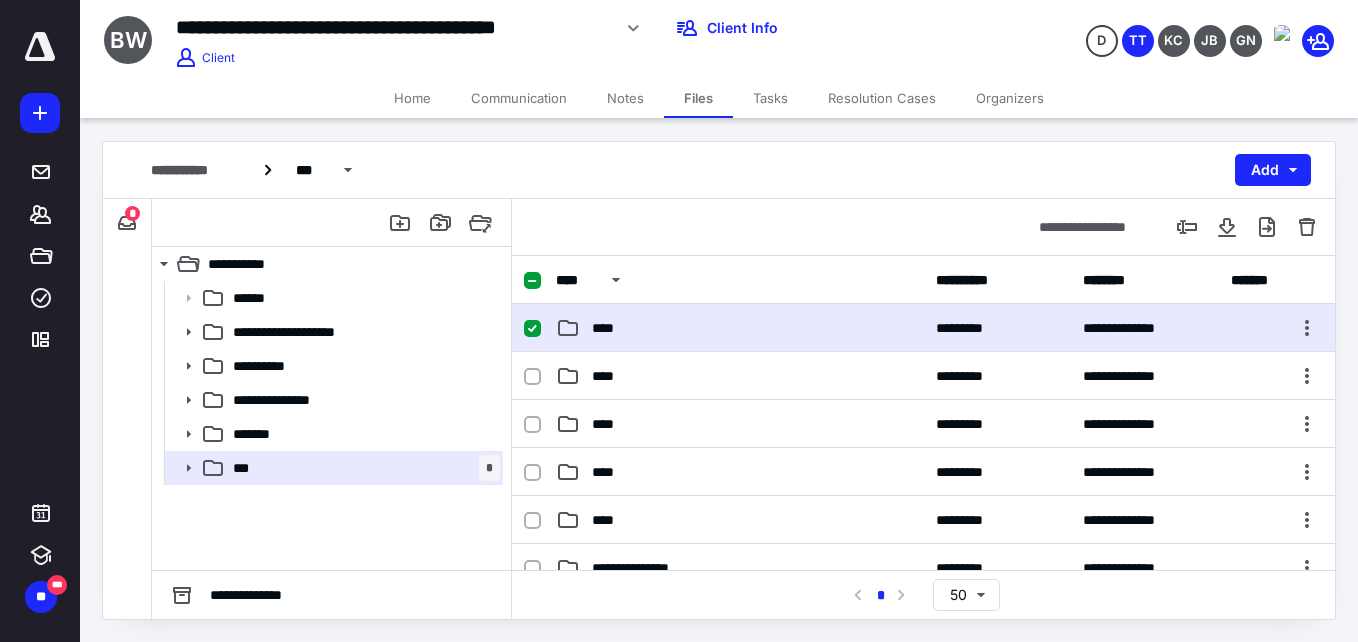 click on "****" at bounding box center [609, 328] 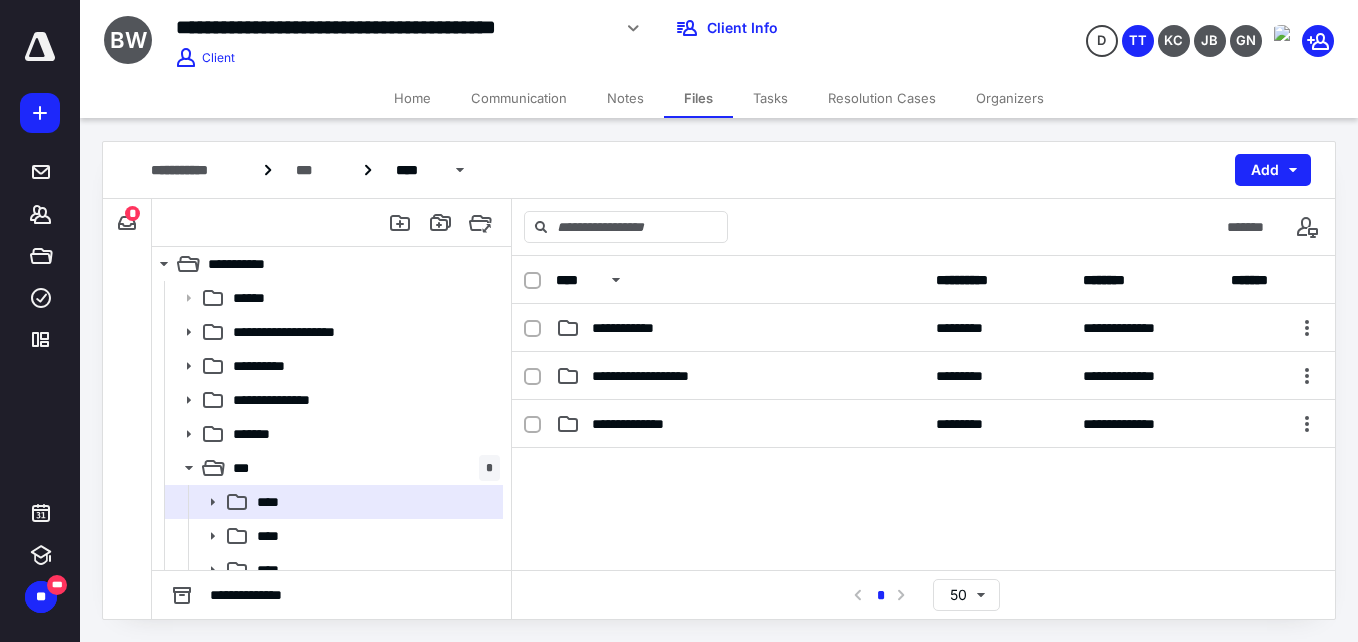 click on "**********" at bounding box center (719, 170) 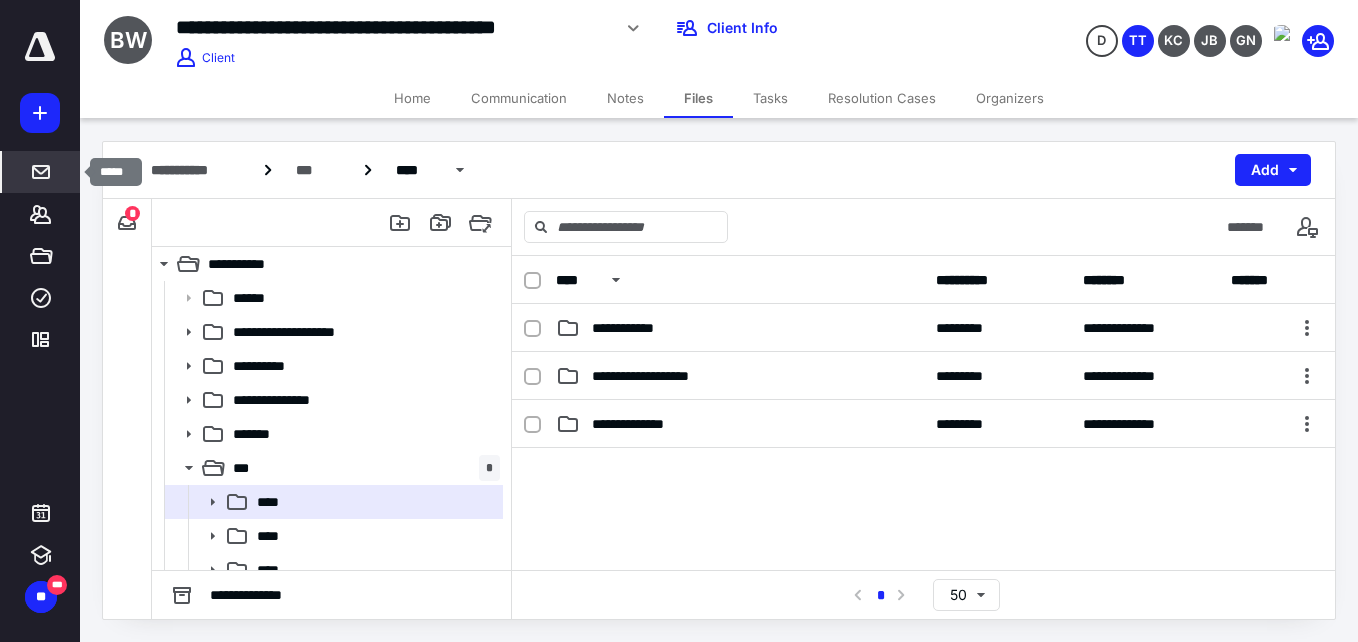 click at bounding box center (41, 172) 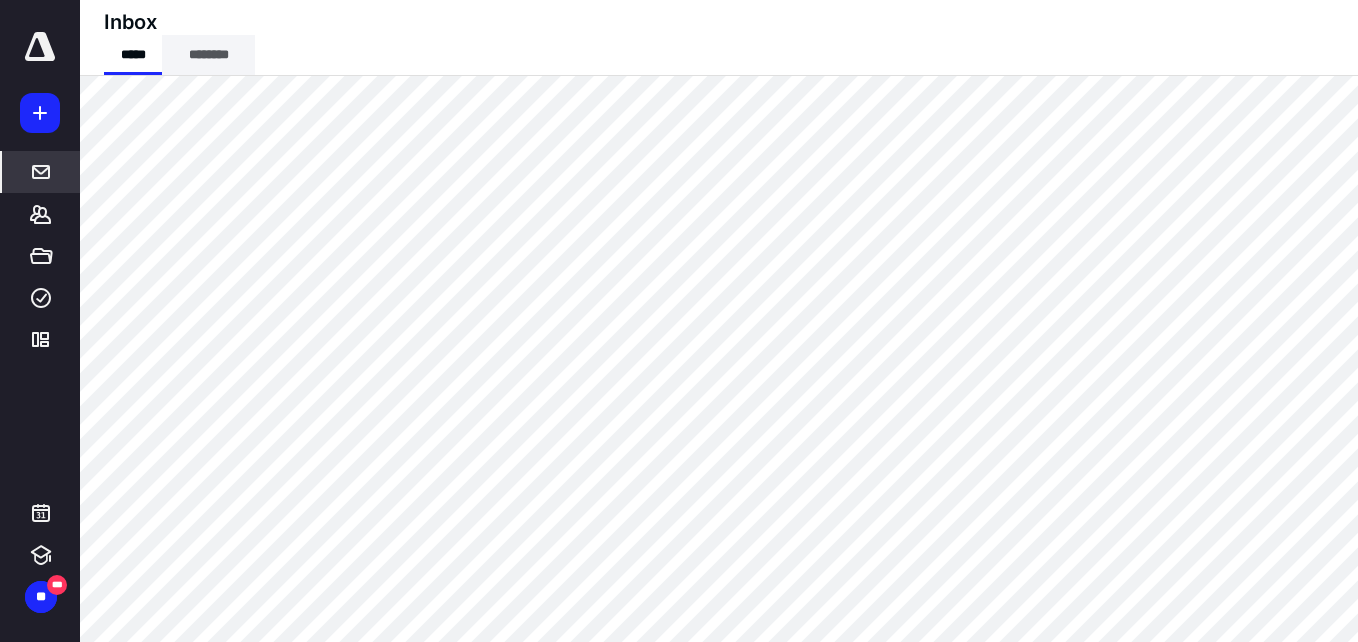 click on "********" at bounding box center [208, 55] 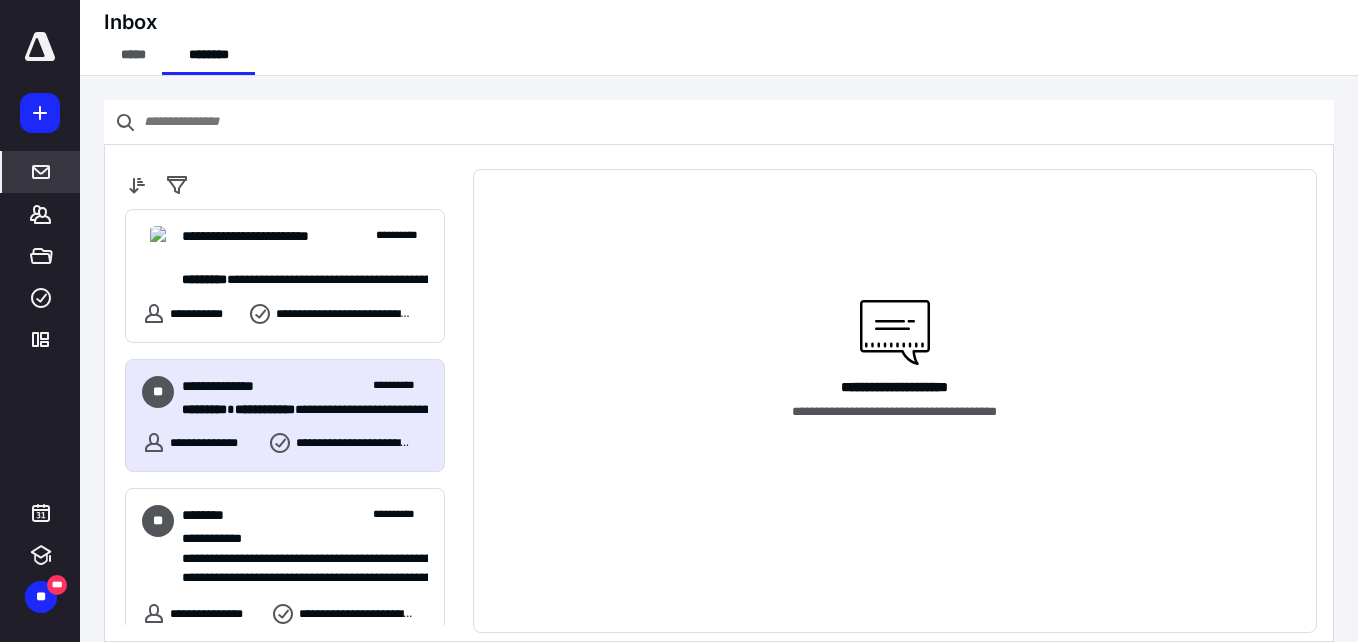 click on "**********" at bounding box center (265, 409) 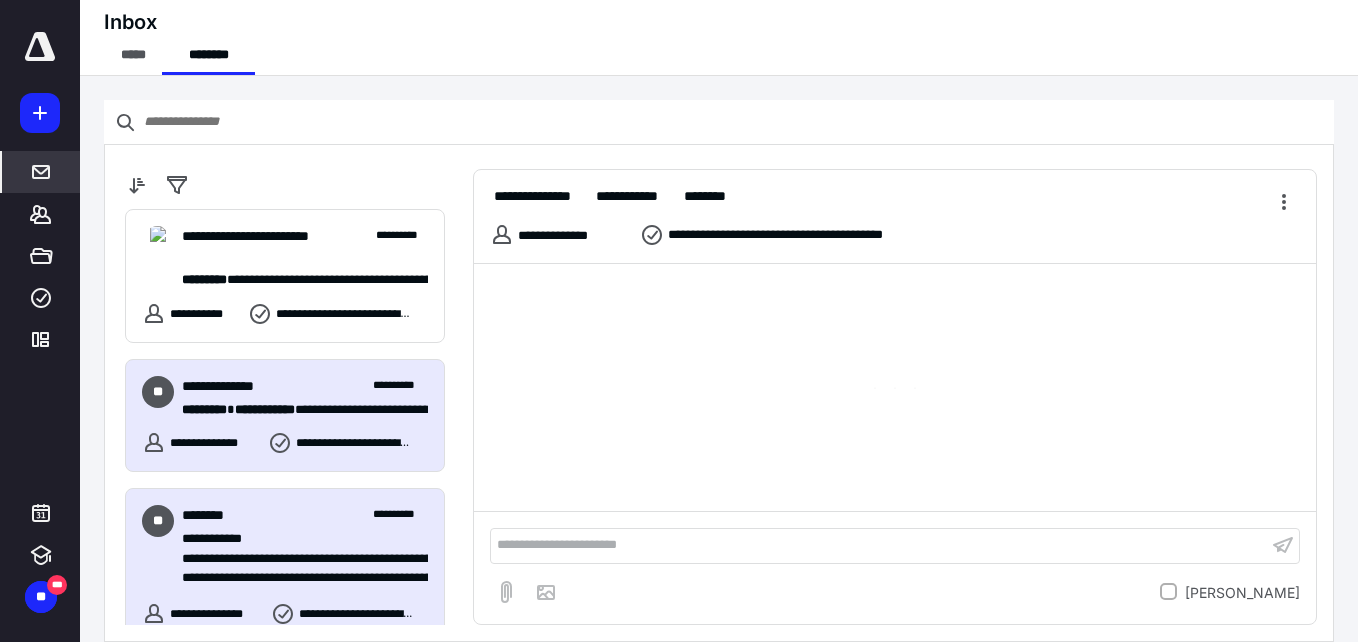 click on "**********" at bounding box center [297, 539] 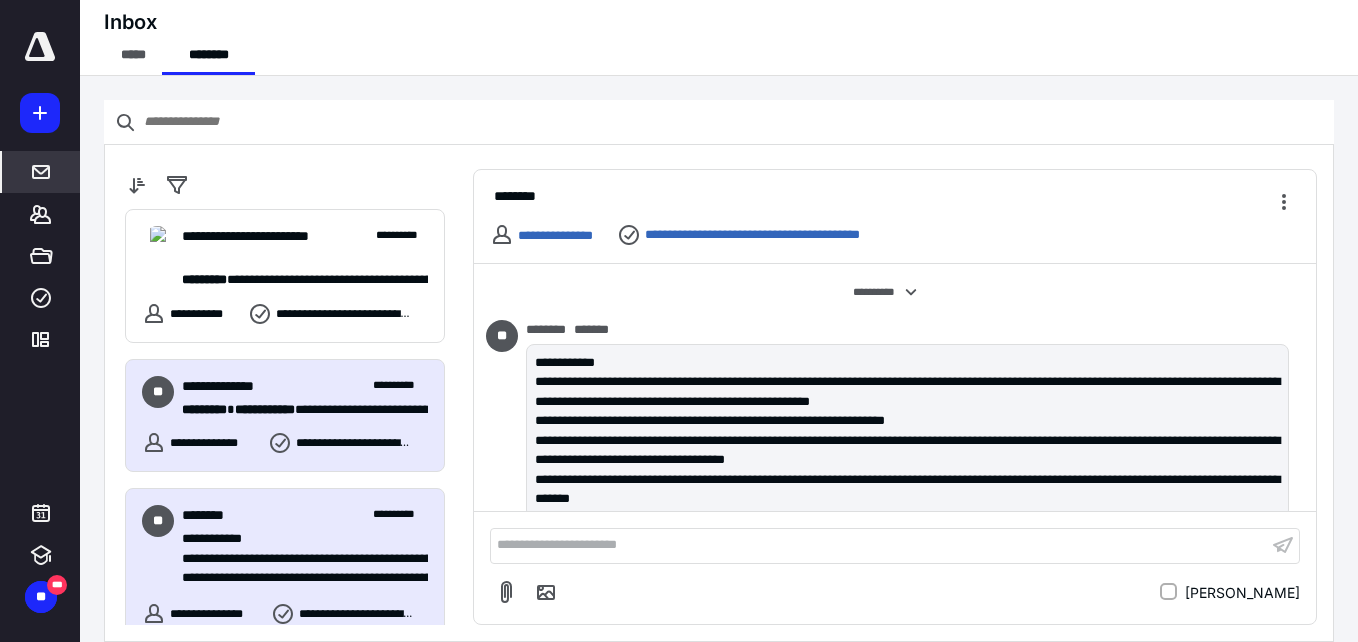scroll, scrollTop: 27, scrollLeft: 0, axis: vertical 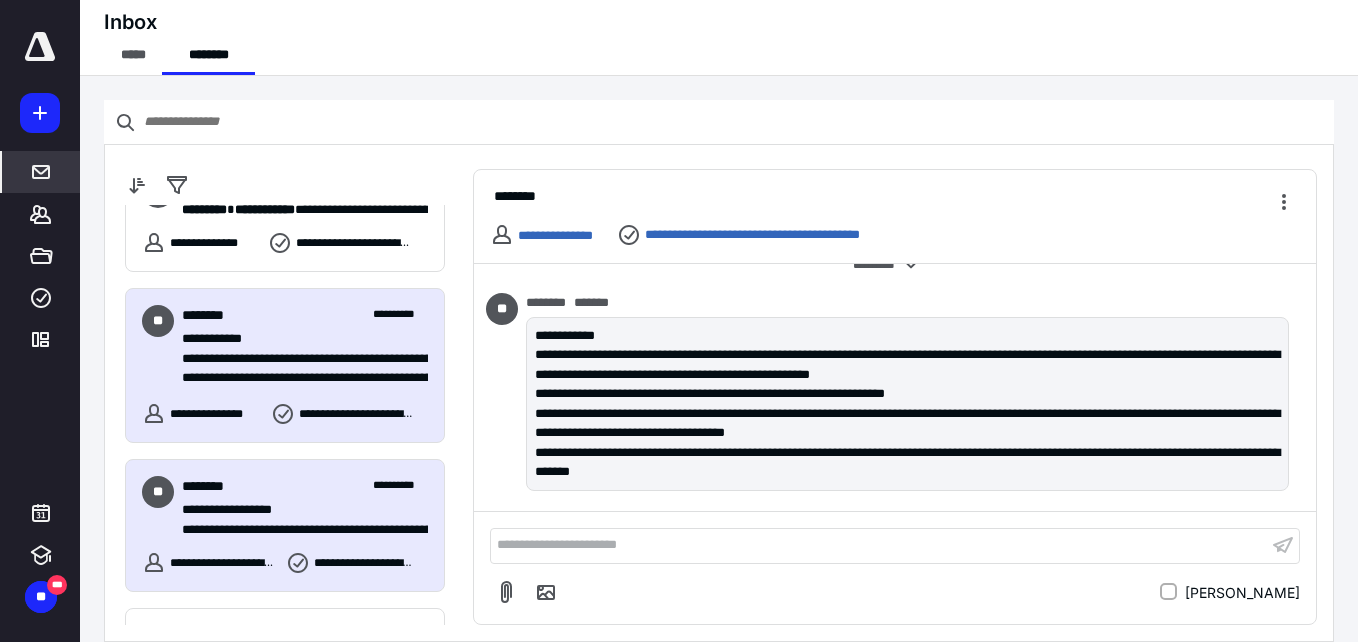 click on "**********" at bounding box center [297, 510] 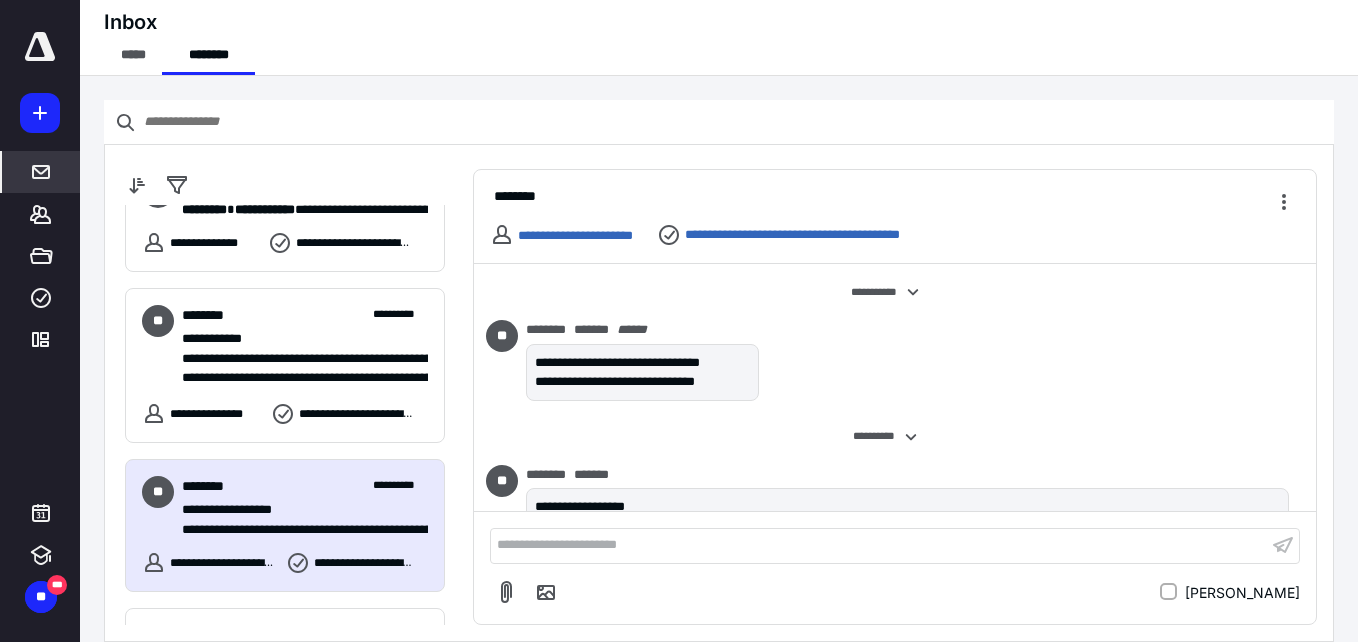 scroll, scrollTop: 74, scrollLeft: 0, axis: vertical 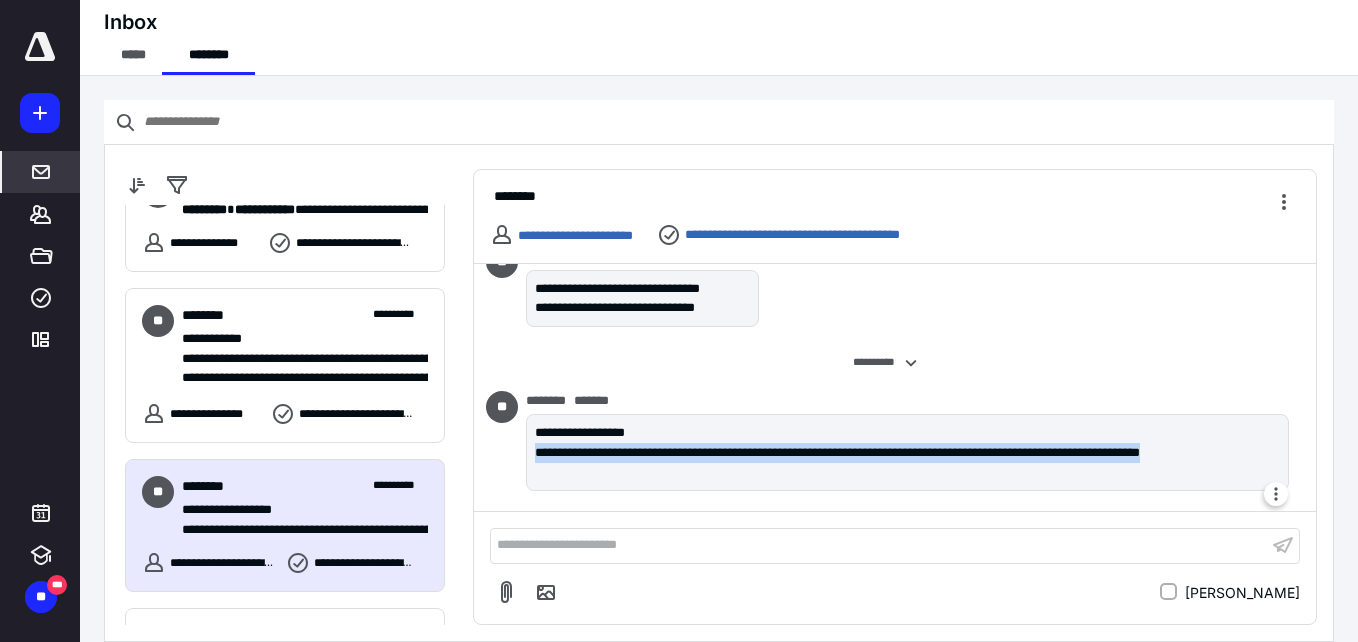 drag, startPoint x: 532, startPoint y: 448, endPoint x: 610, endPoint y: 475, distance: 82.5409 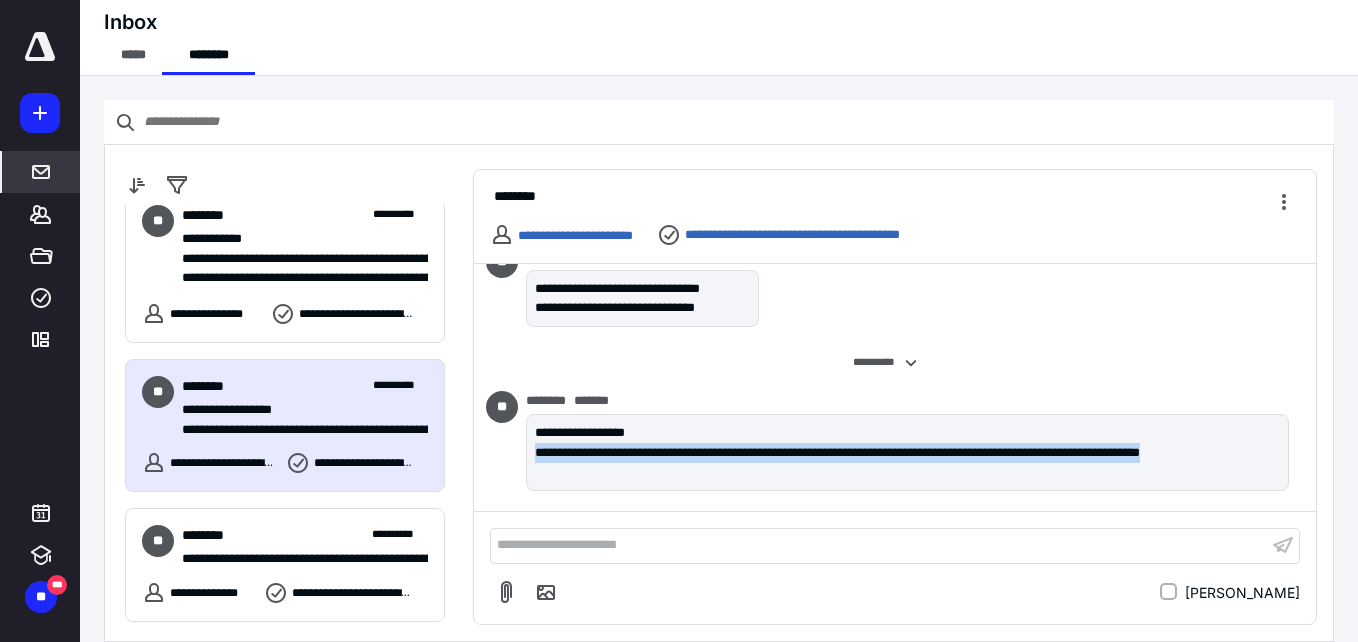 scroll, scrollTop: 400, scrollLeft: 0, axis: vertical 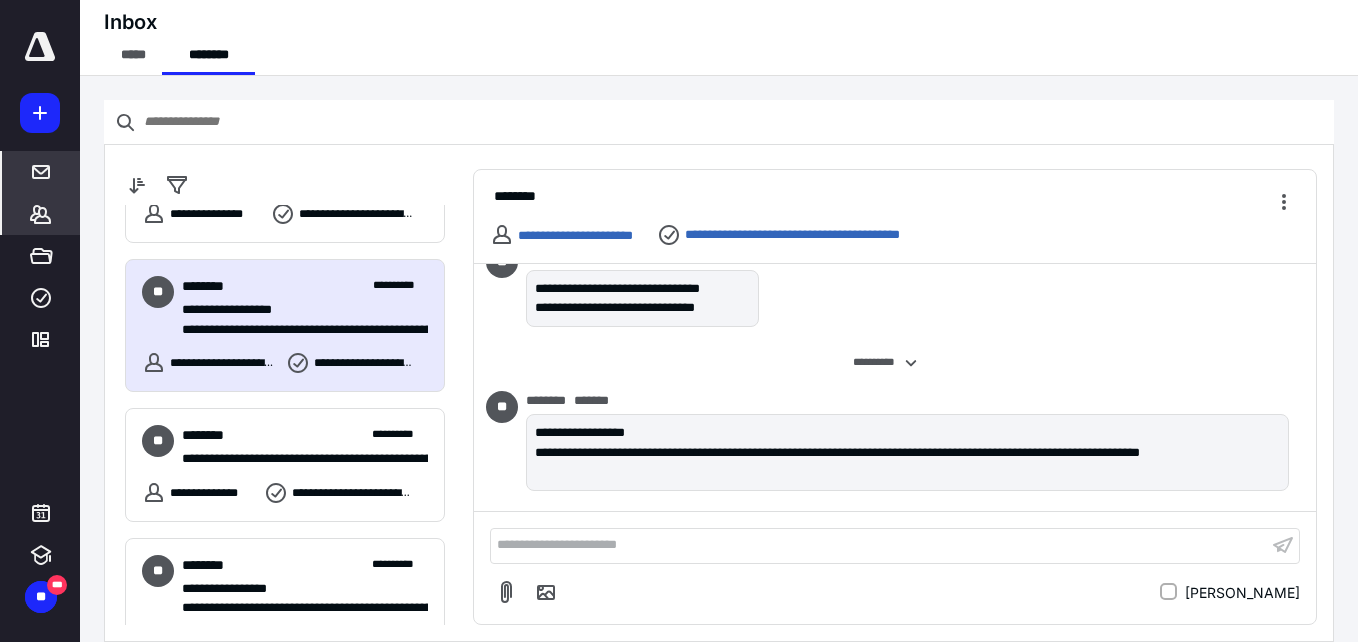 click 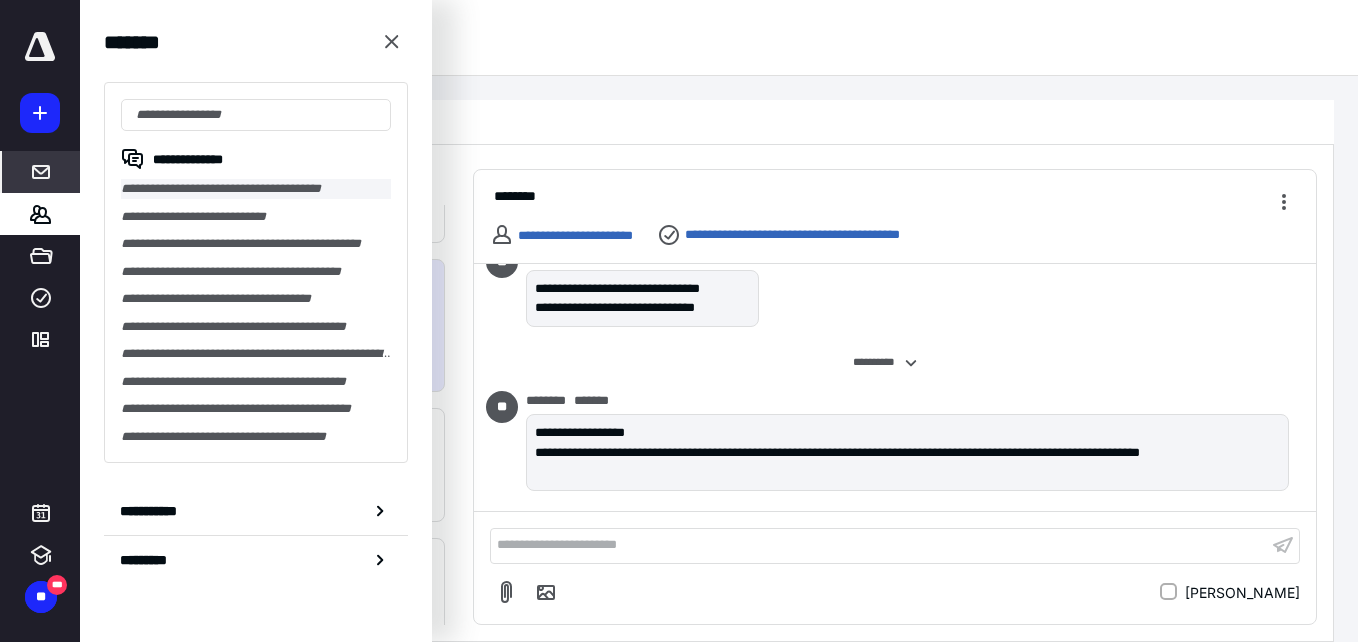 click on "**********" at bounding box center (256, 189) 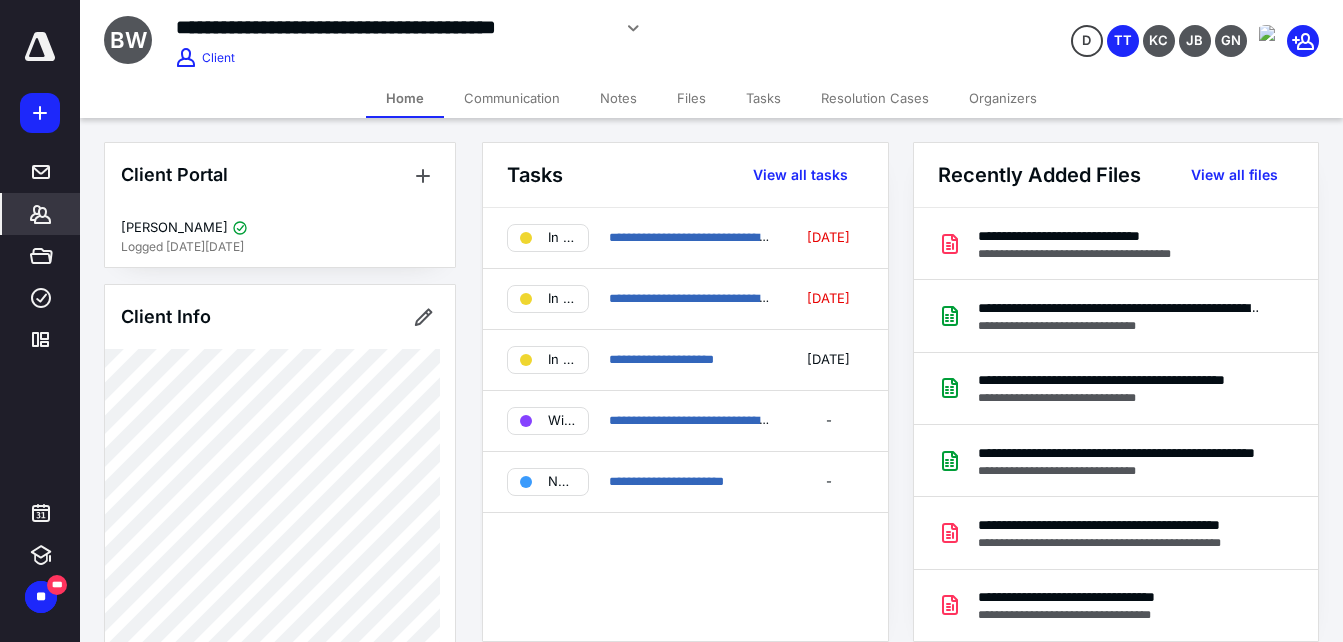 click on "Files" at bounding box center [691, 98] 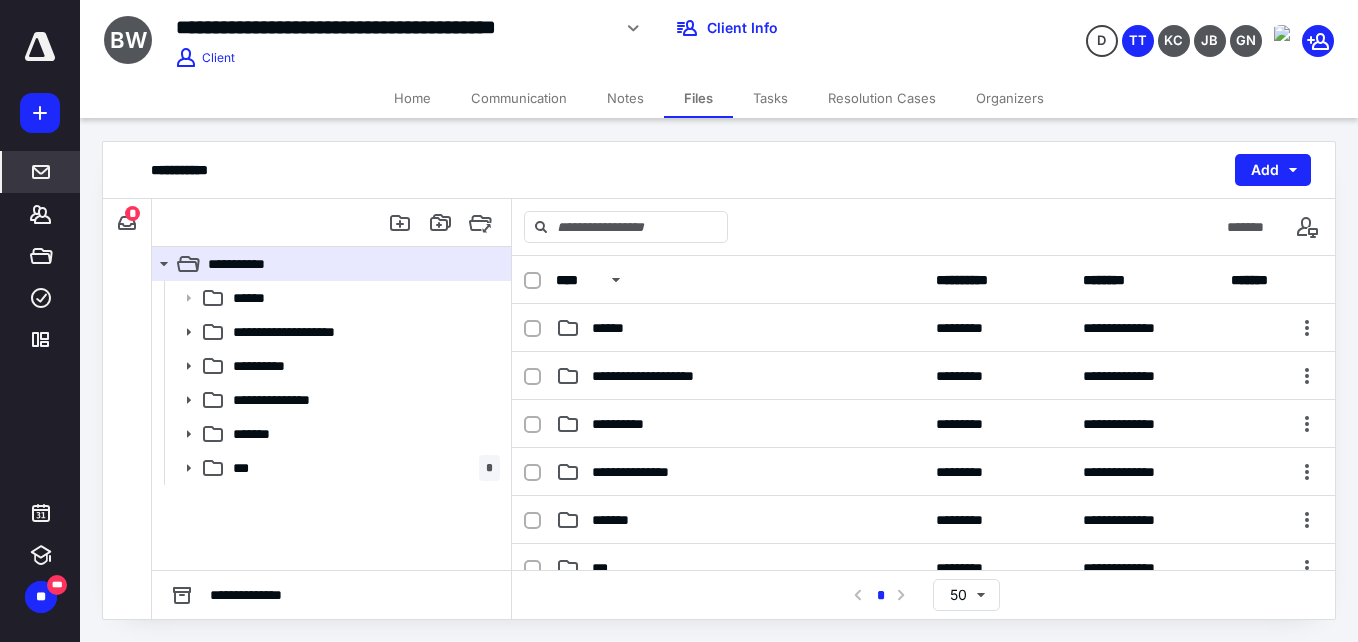 click 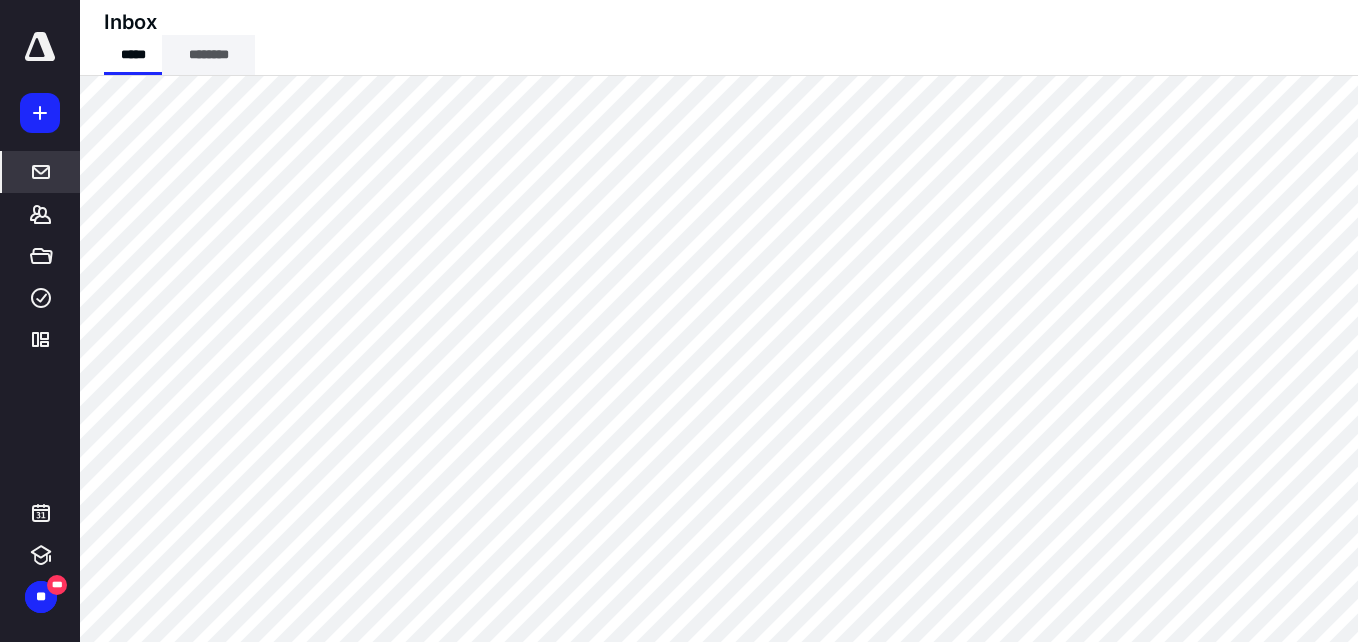 click on "********" at bounding box center [208, 55] 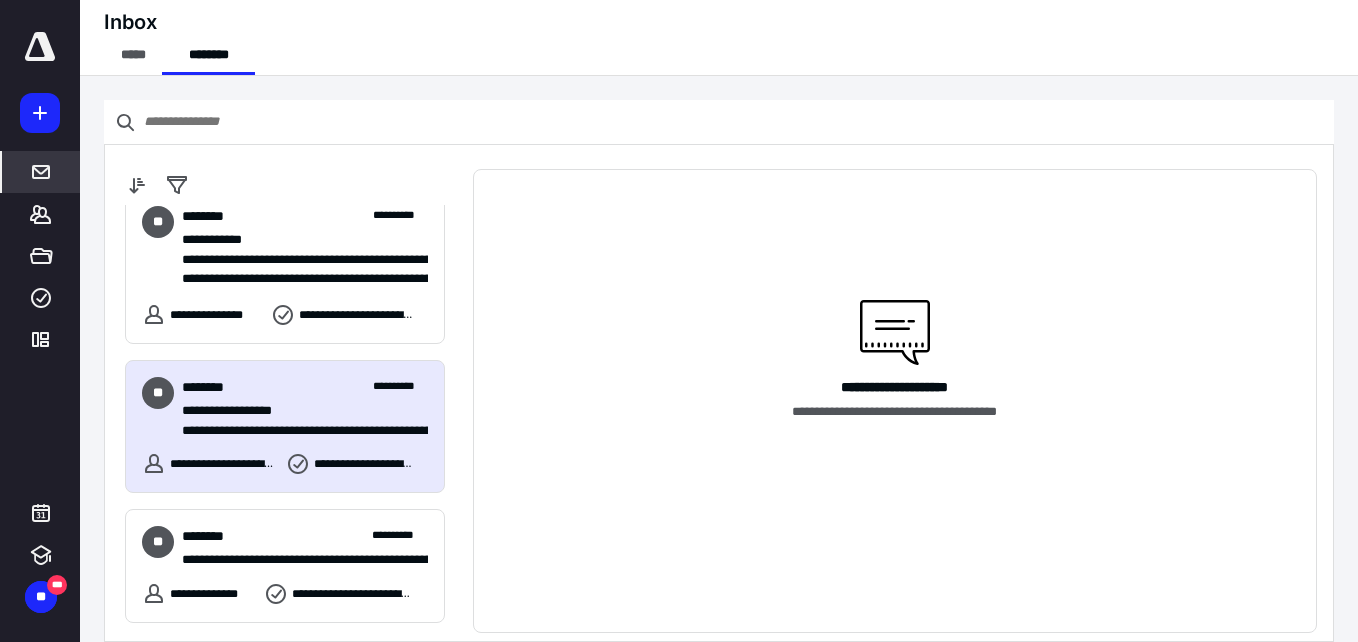 scroll, scrollTop: 300, scrollLeft: 0, axis: vertical 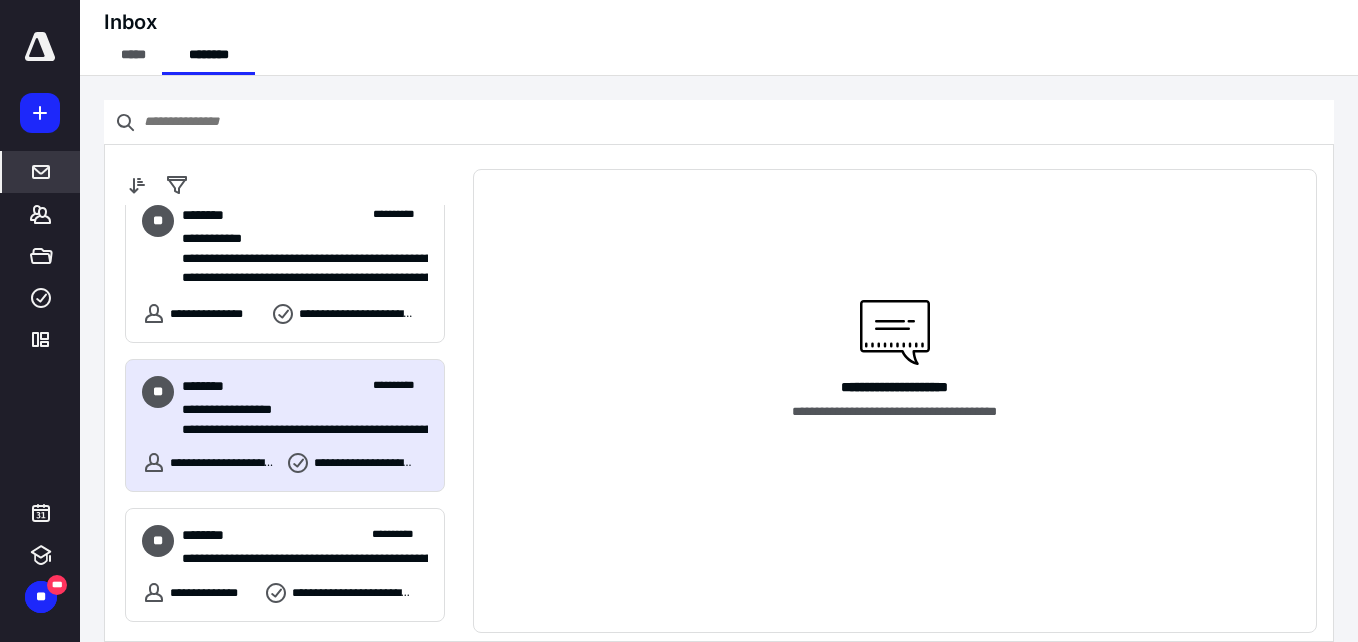 click on "**********" at bounding box center [297, 430] 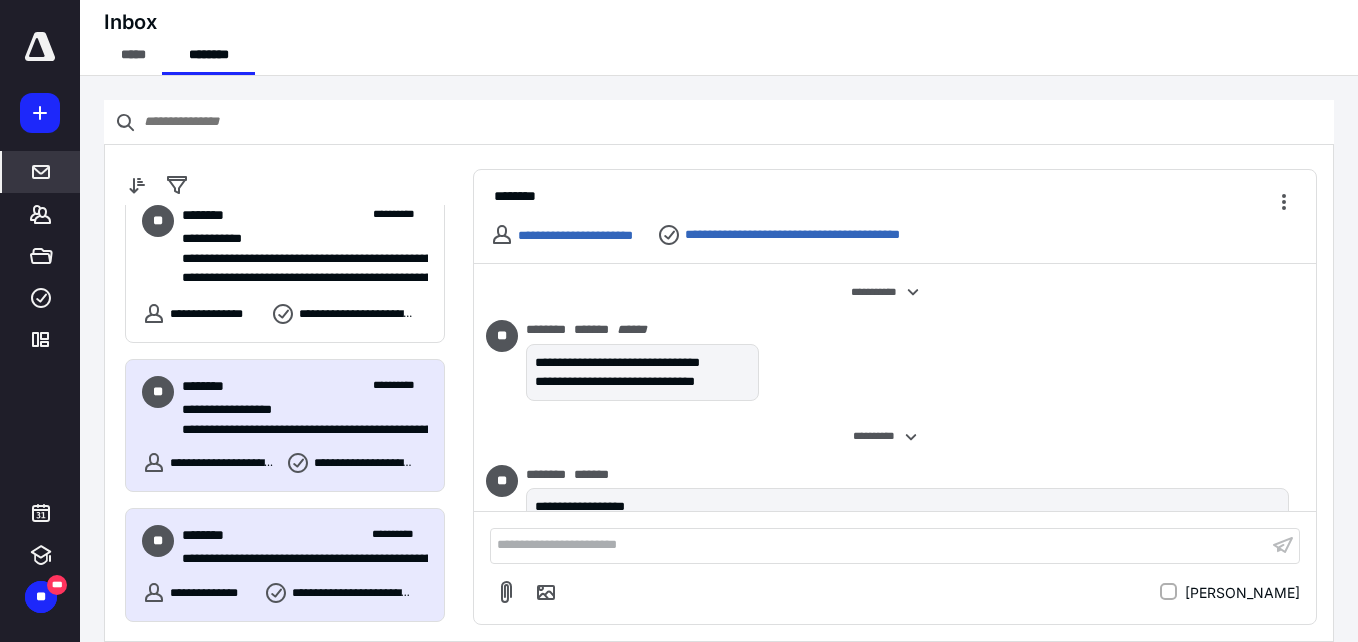 scroll, scrollTop: 74, scrollLeft: 0, axis: vertical 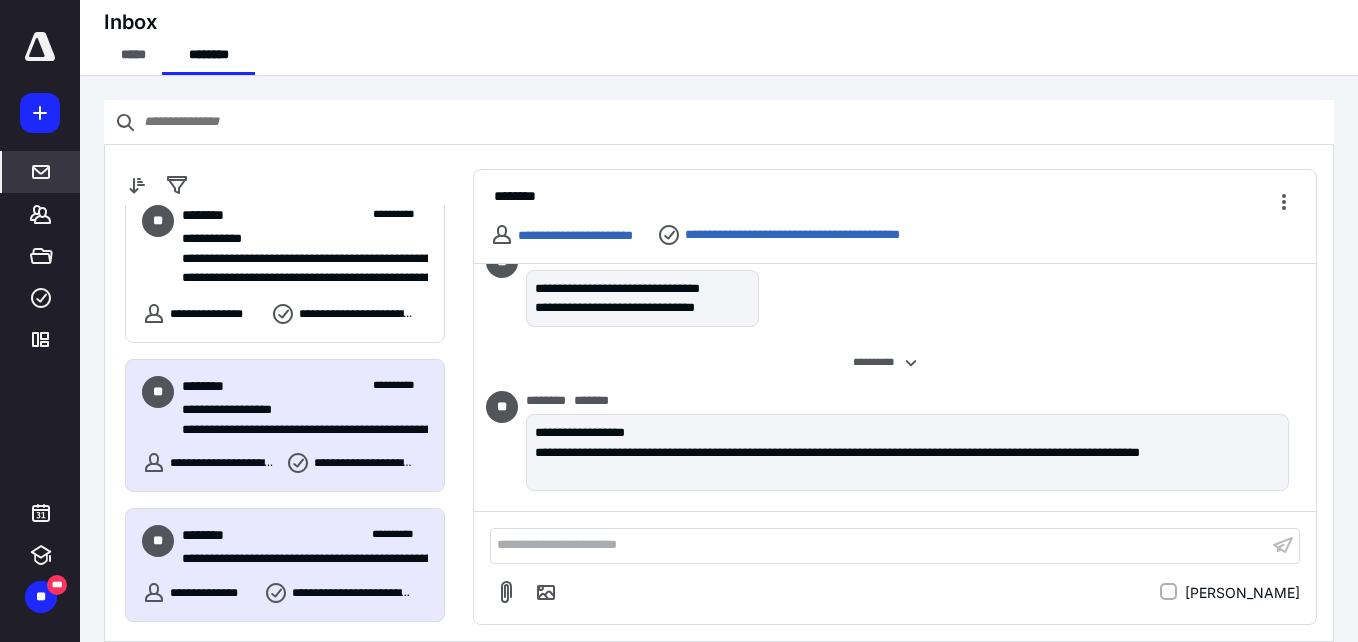 click on "**********" at bounding box center (305, 535) 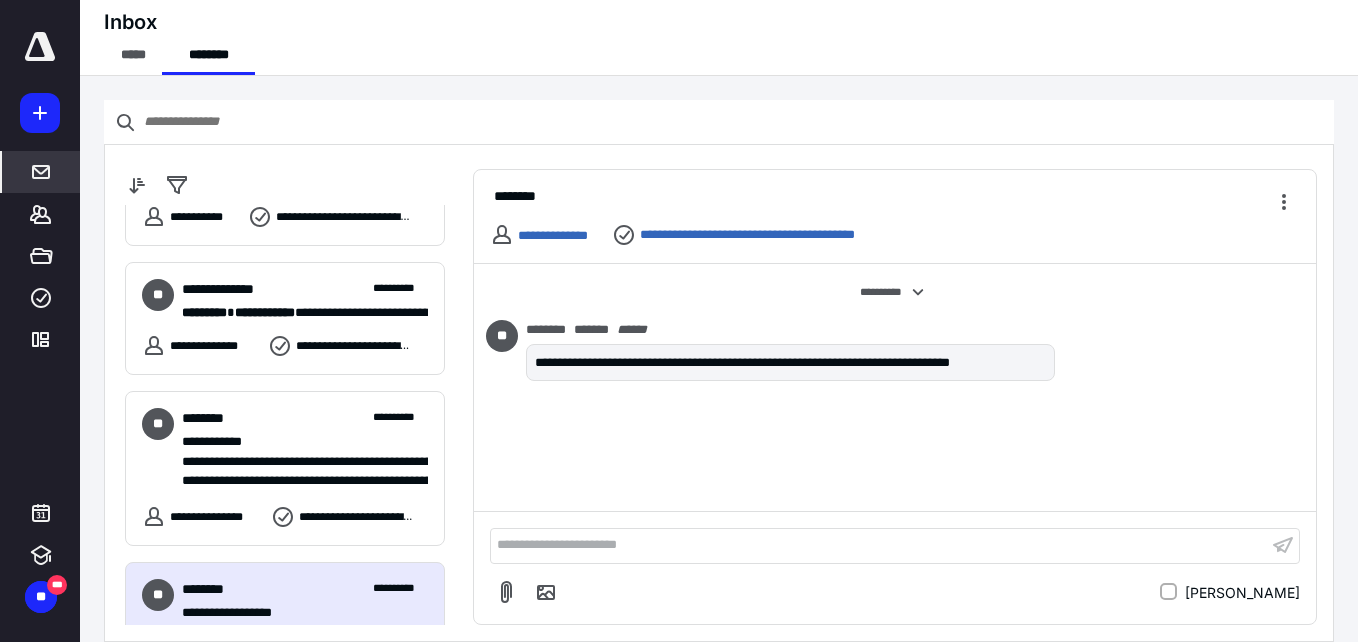 scroll, scrollTop: 0, scrollLeft: 0, axis: both 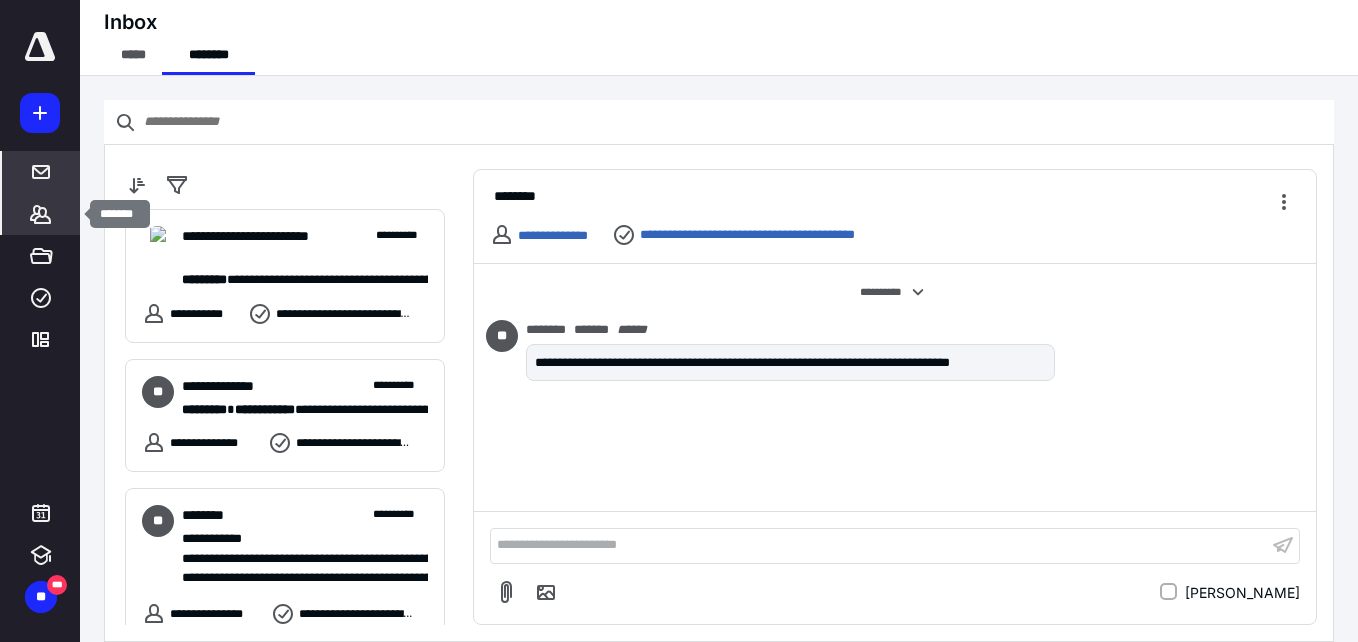 click 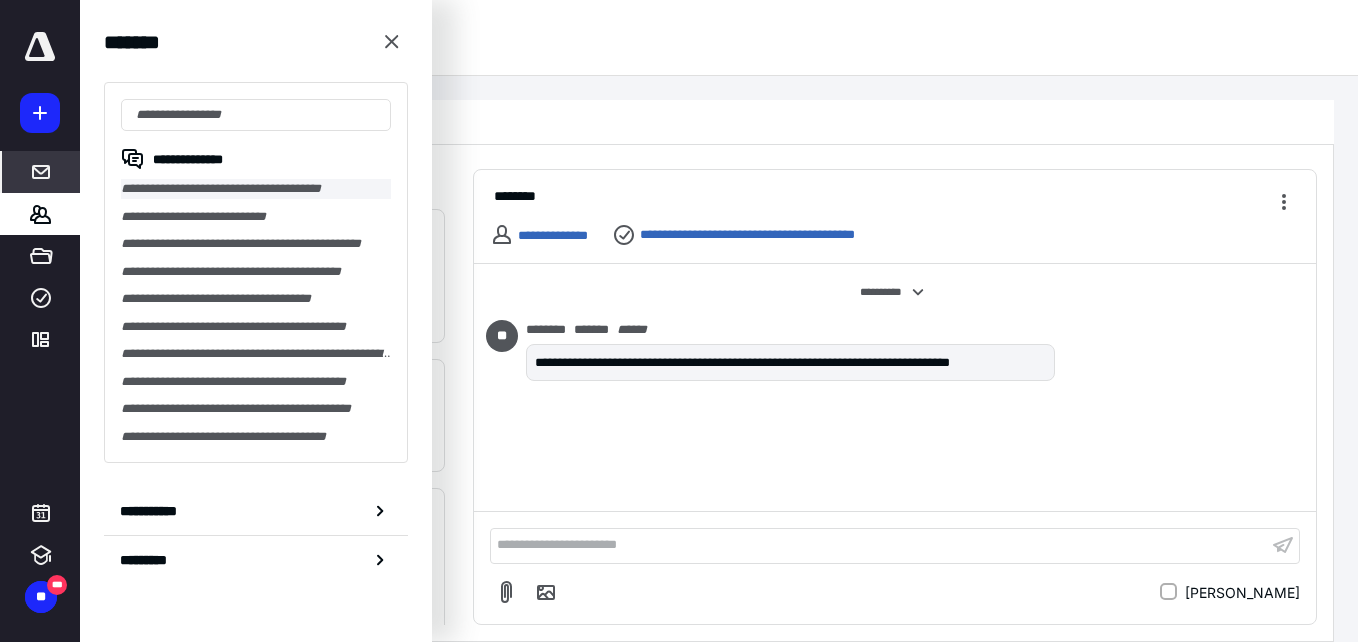 click on "**********" at bounding box center (256, 189) 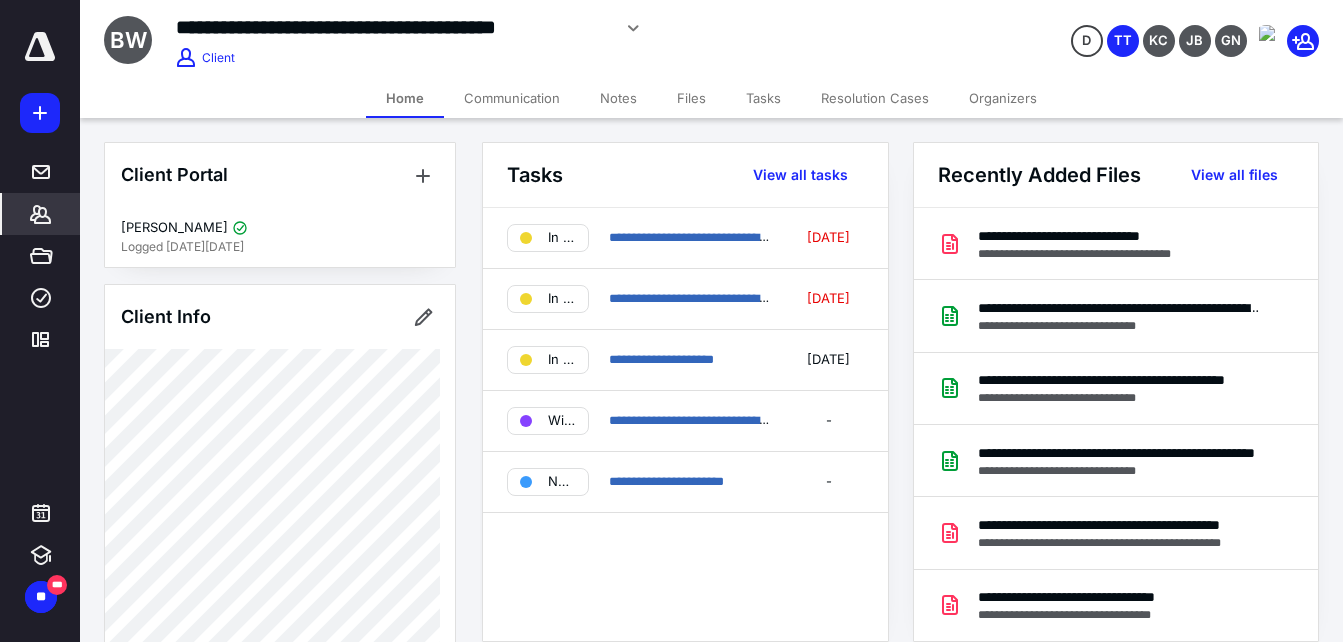 click on "Files" at bounding box center [691, 98] 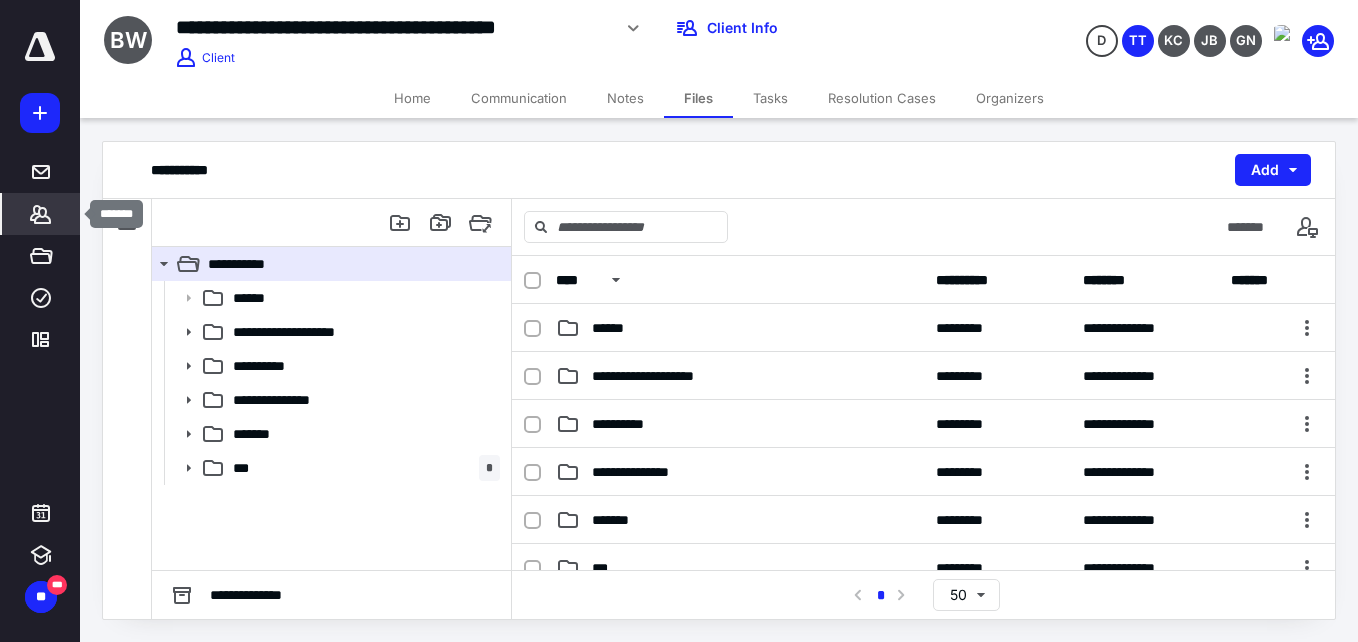 click 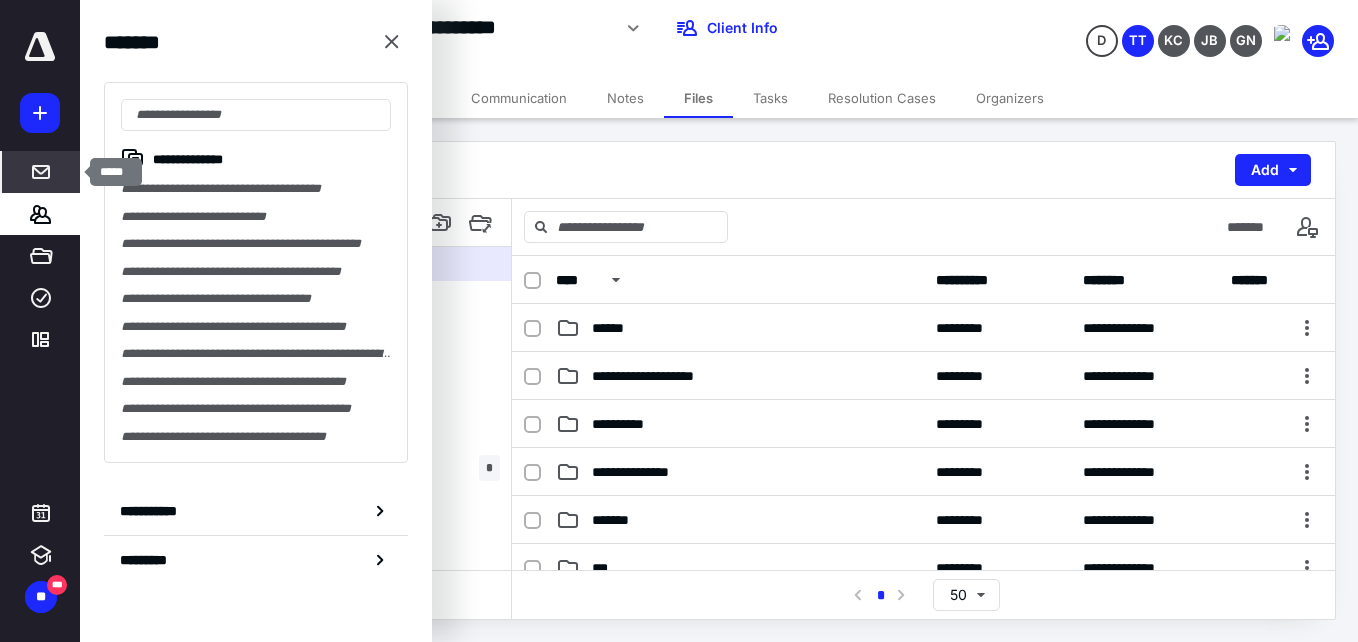 click 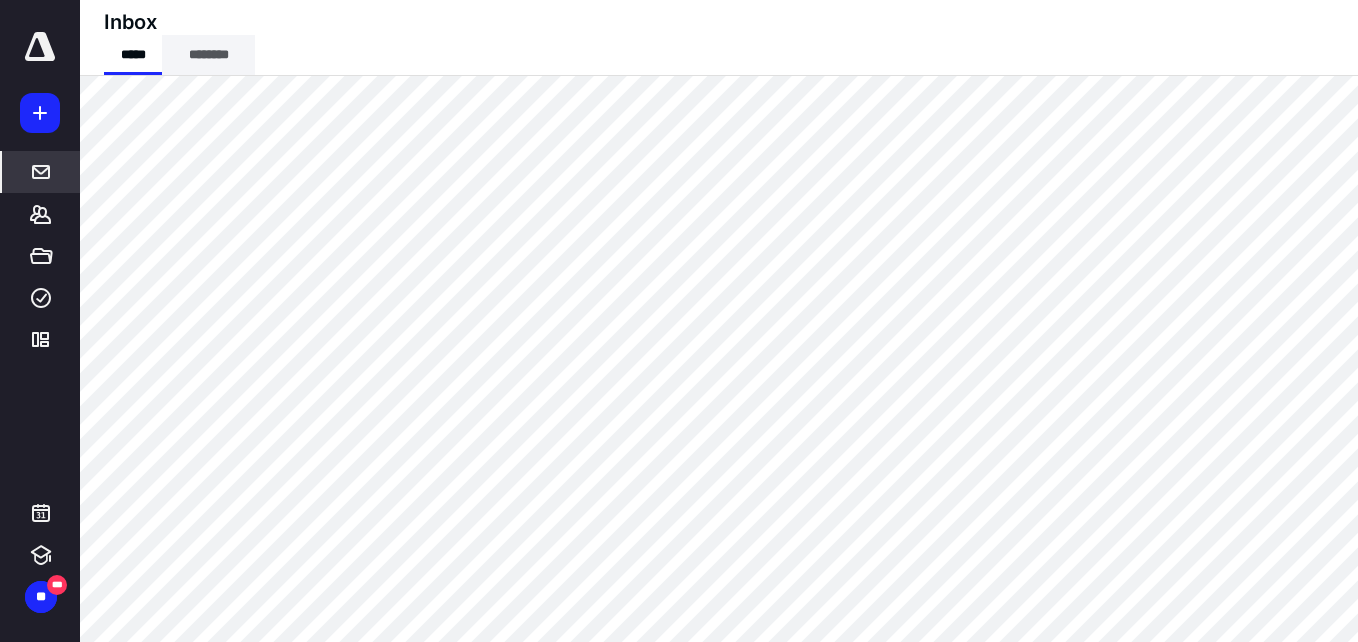click on "********" at bounding box center (208, 55) 